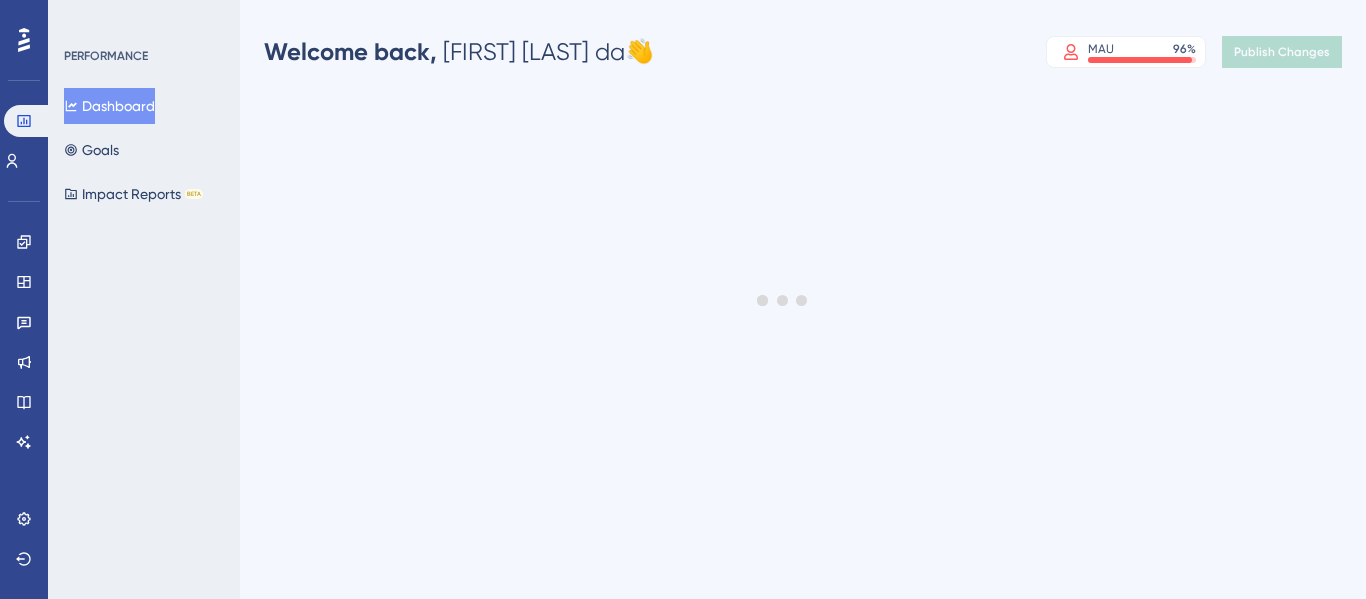 scroll, scrollTop: 0, scrollLeft: 0, axis: both 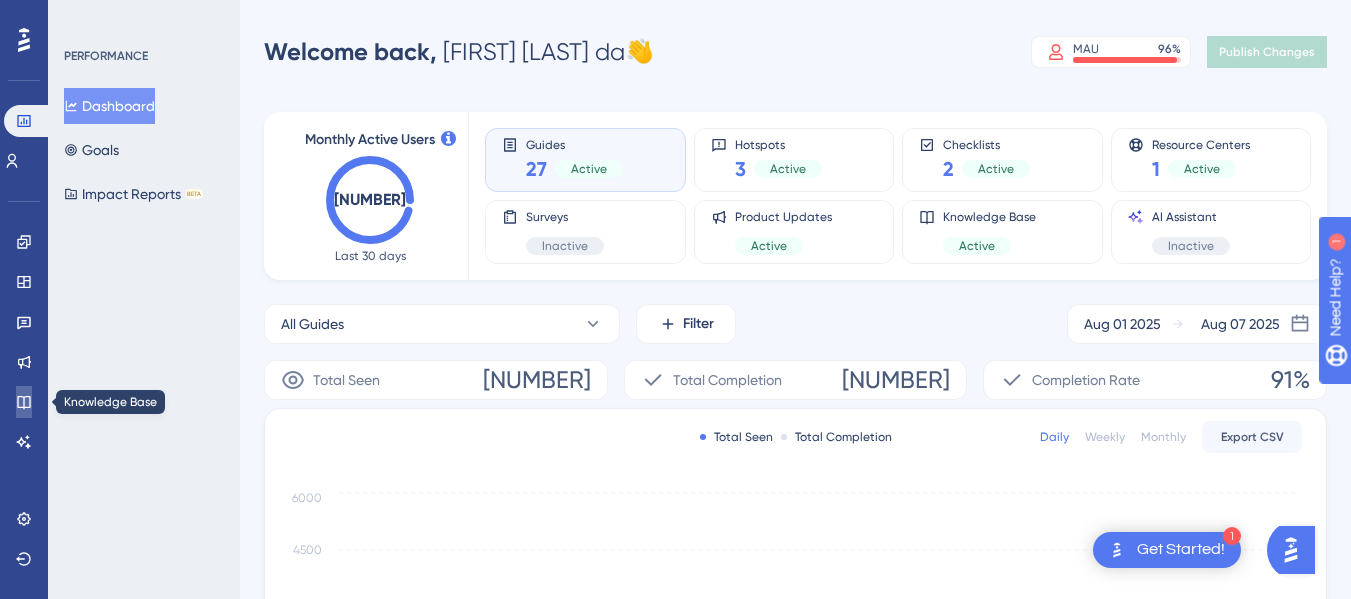 click 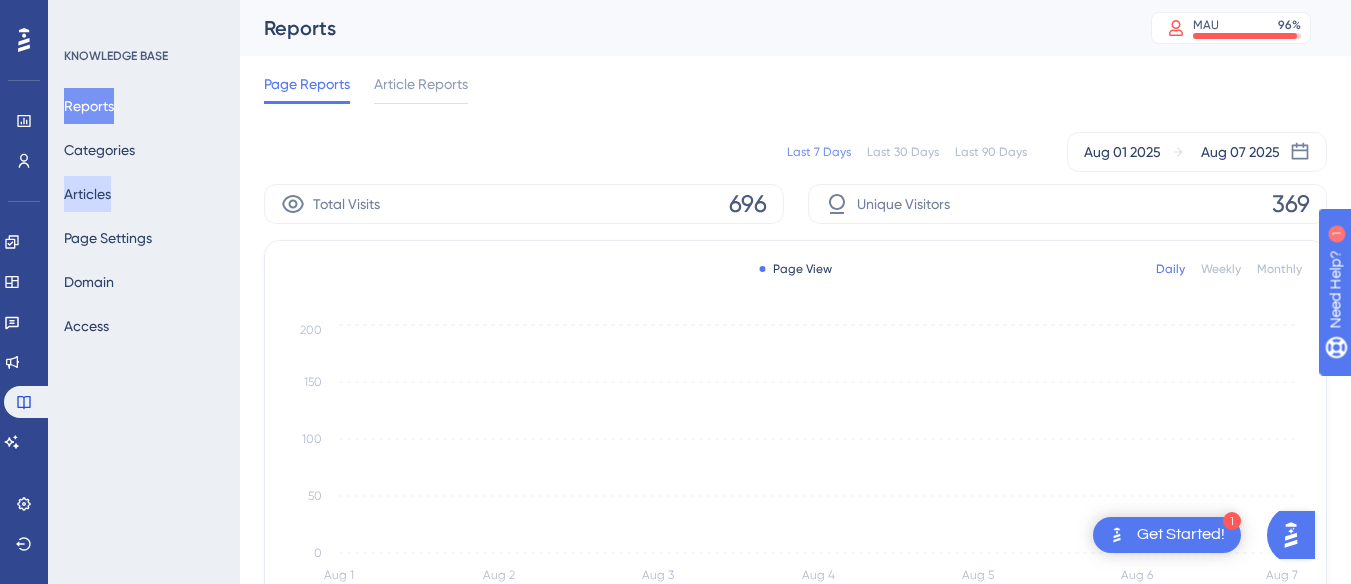 click on "Articles" at bounding box center (87, 194) 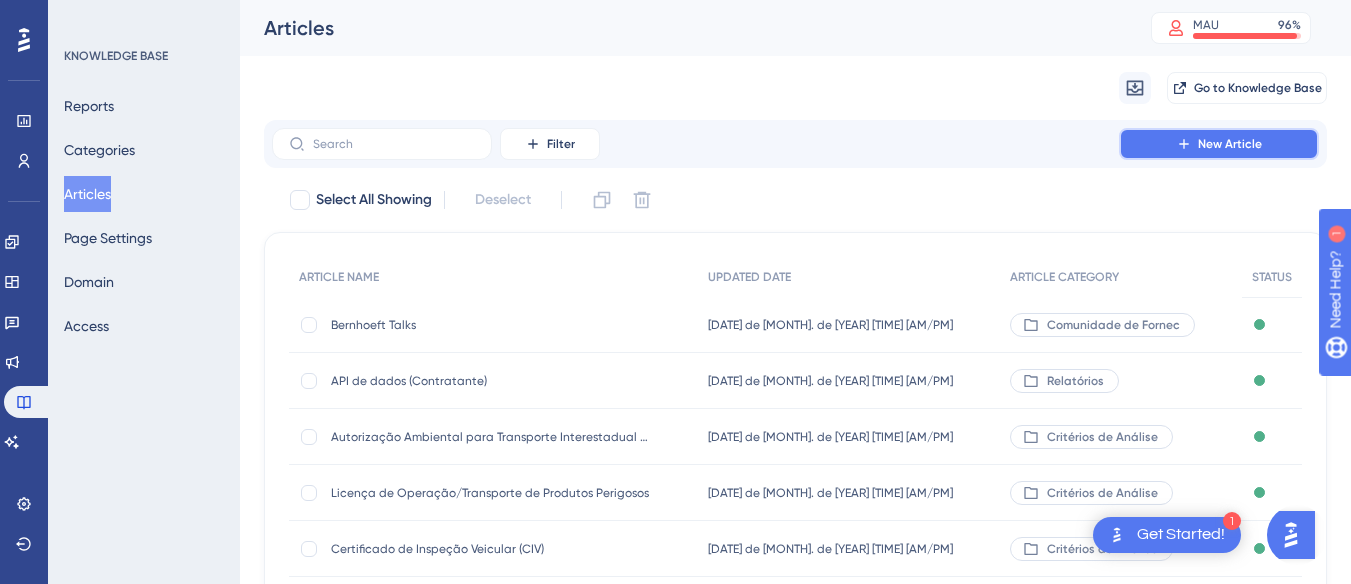 click on "New Article" at bounding box center [1230, 144] 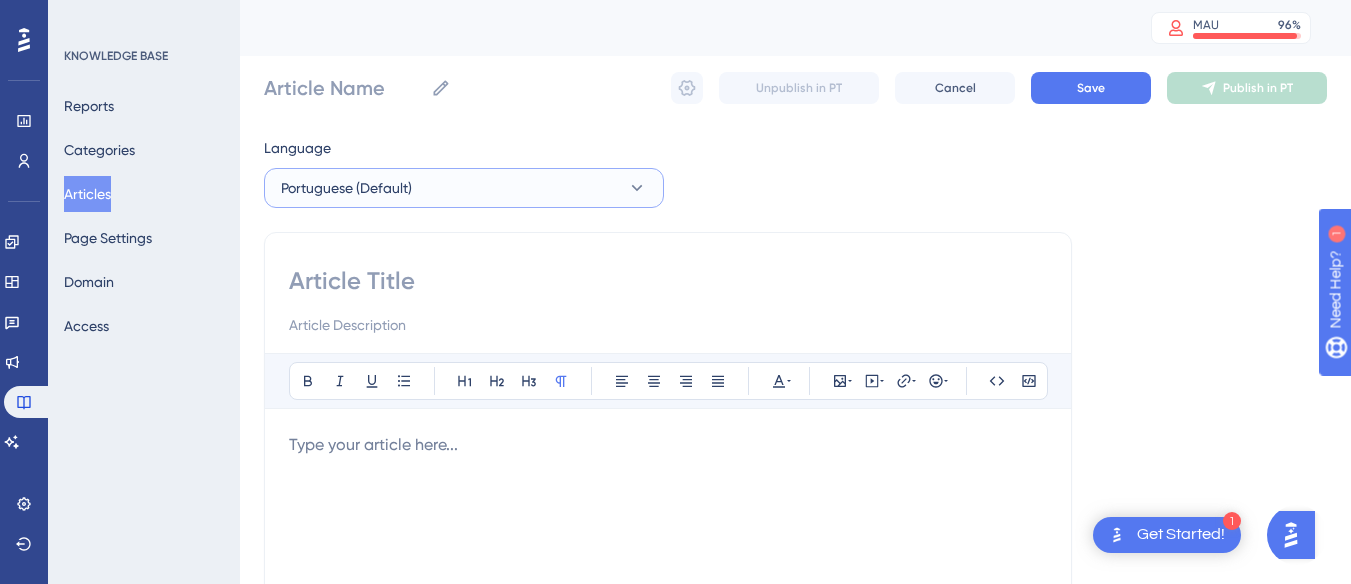 click on "Portuguese (Default)" at bounding box center [464, 188] 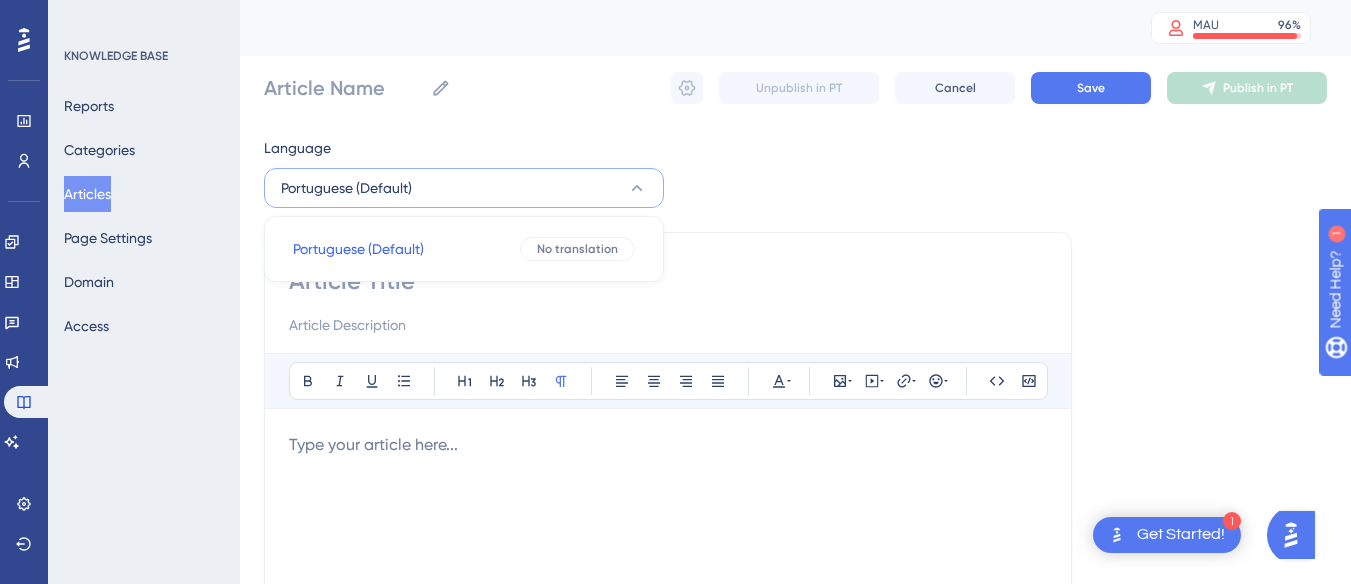 click on "Performance Users Engagement Widgets Feedback Product Updates Knowledge Base AI Assistant Settings Logout KNOWLEDGE BASE Reports Categories Articles Page Settings Domain Access MAU [NUMBER] % Click to see add-on and upgrade options Article Name Unpublish in PT Cancel Save Publish in PT Language Portuguese (Default) Portuguese (Default) Portuguese (Default) No translation Bold Italic Underline Bullet Point Heading 1 Heading 2 Heading 3 Normal Align Left Align Center Align Right Align Justify Text Color Insert Image Embed Video Hyperlink Emojis Code Code Block Type your article here... Did this answer your question? 😀 😐 😔" at bounding box center [795, 525] 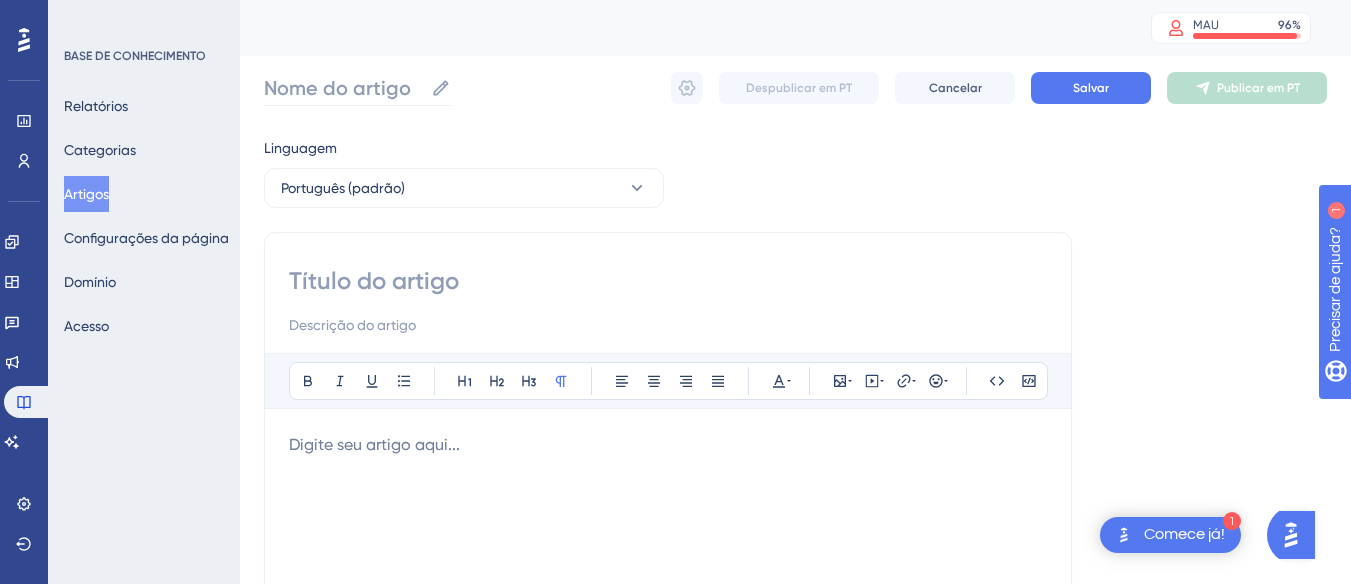 click 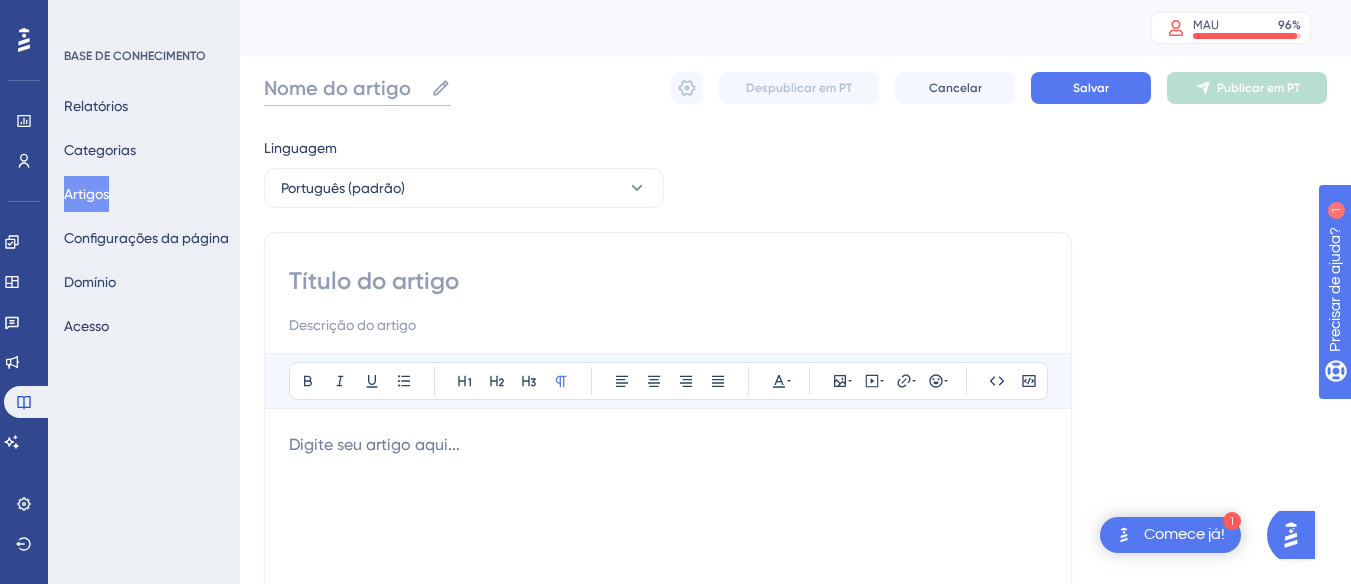 paste on "FAQ comunidade de fornecedores!" 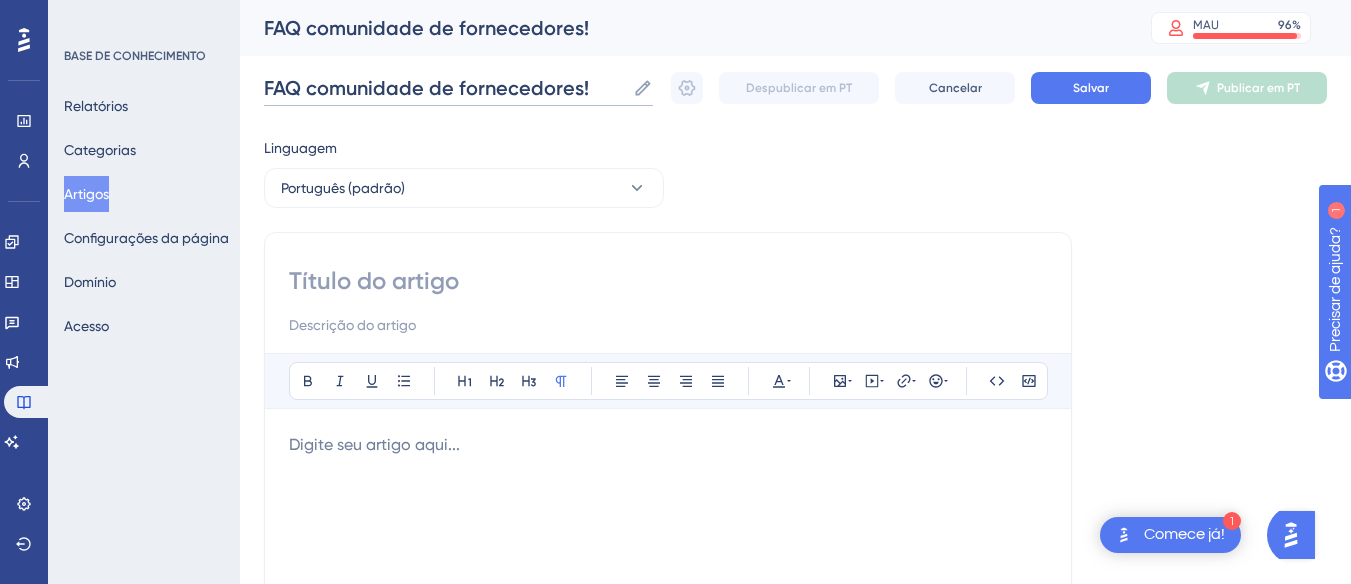 scroll, scrollTop: 0, scrollLeft: 0, axis: both 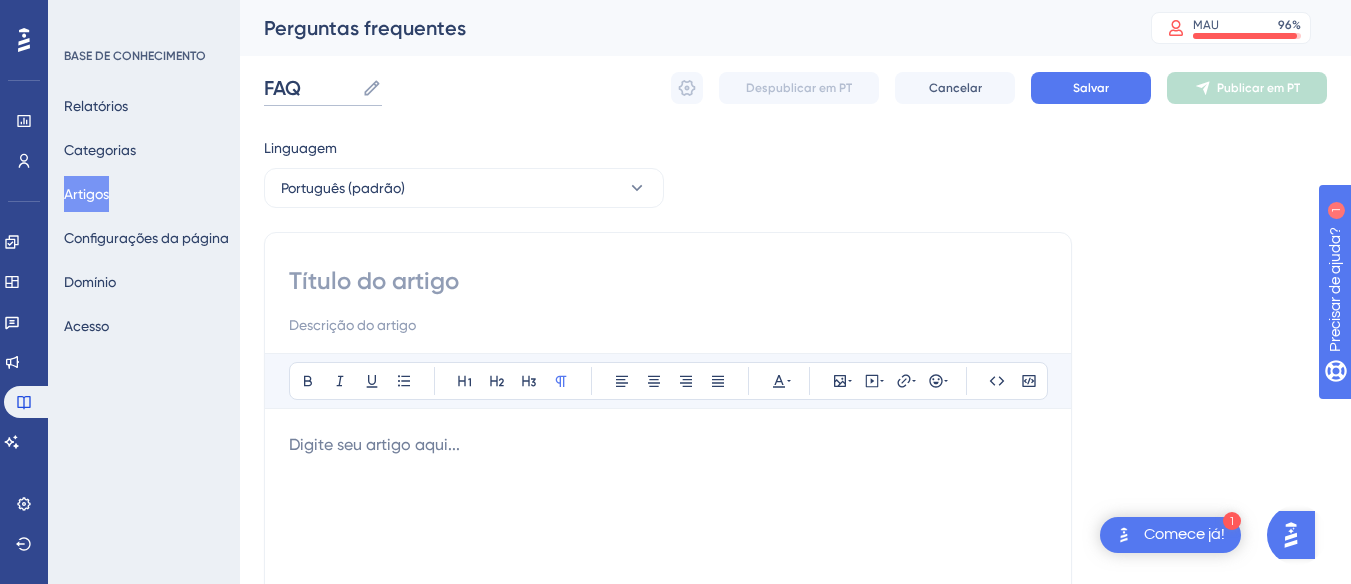 drag, startPoint x: 306, startPoint y: 85, endPoint x: 263, endPoint y: 79, distance: 43.416588 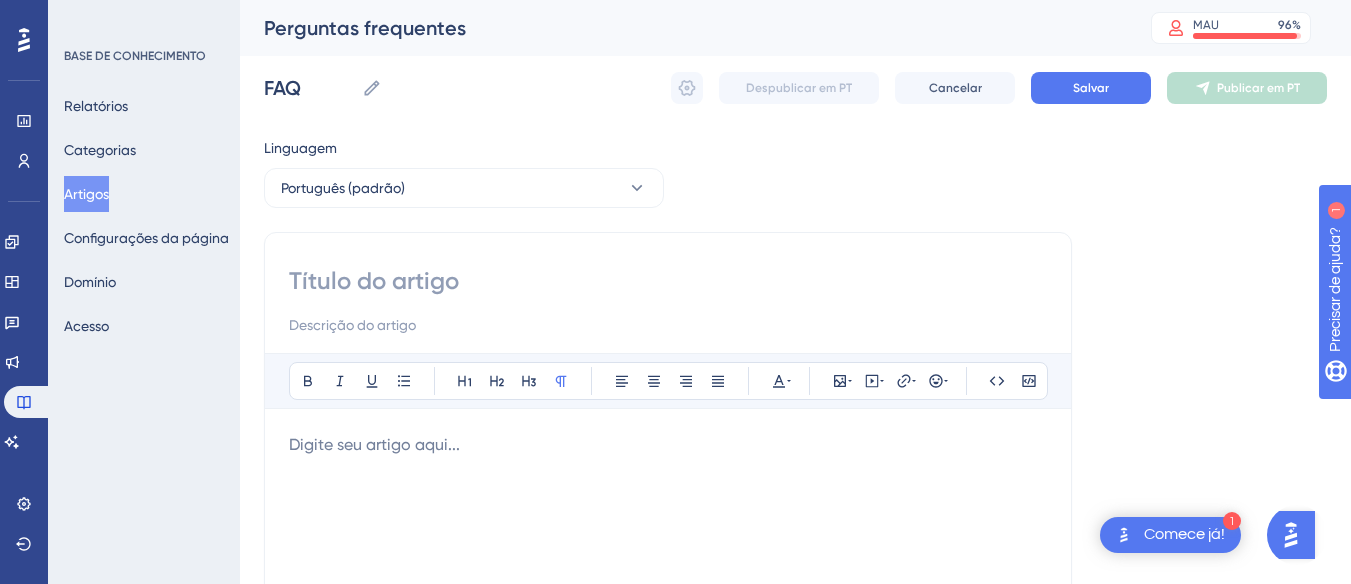 click at bounding box center (668, 281) 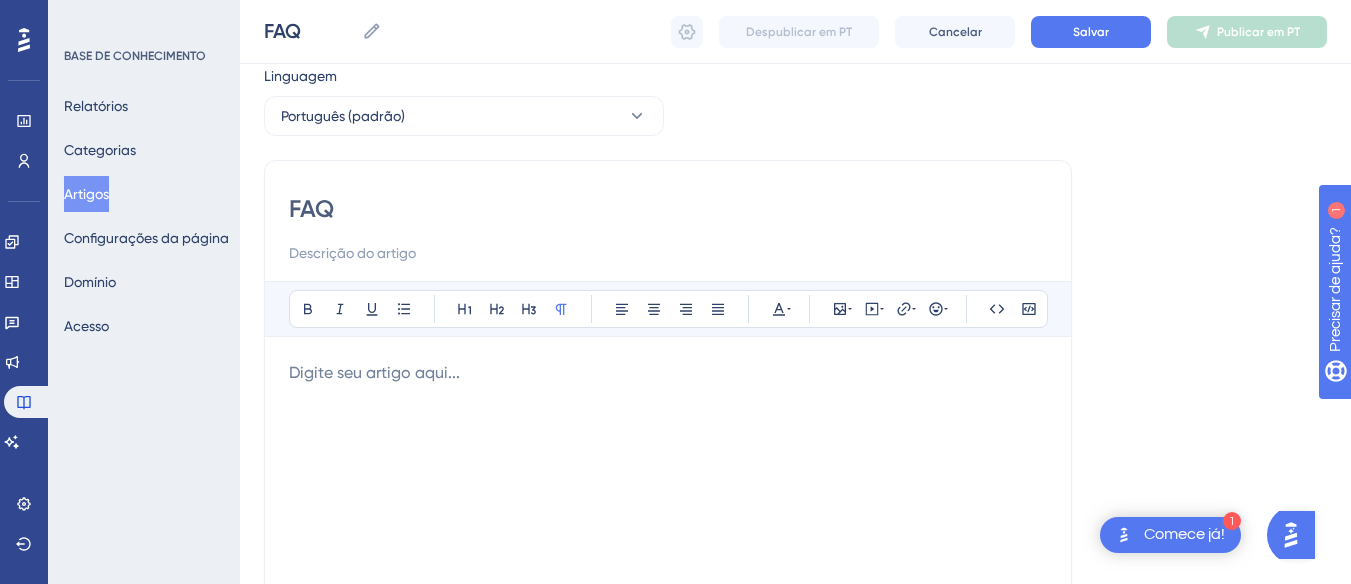 scroll, scrollTop: 100, scrollLeft: 0, axis: vertical 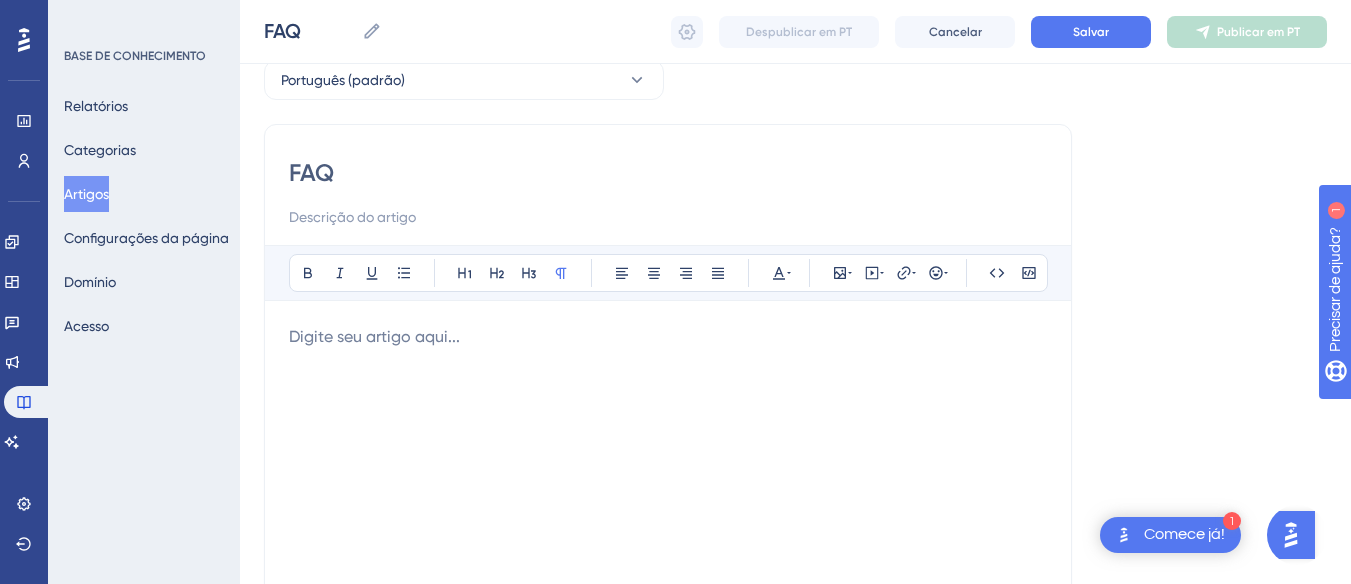 type on "FAQ" 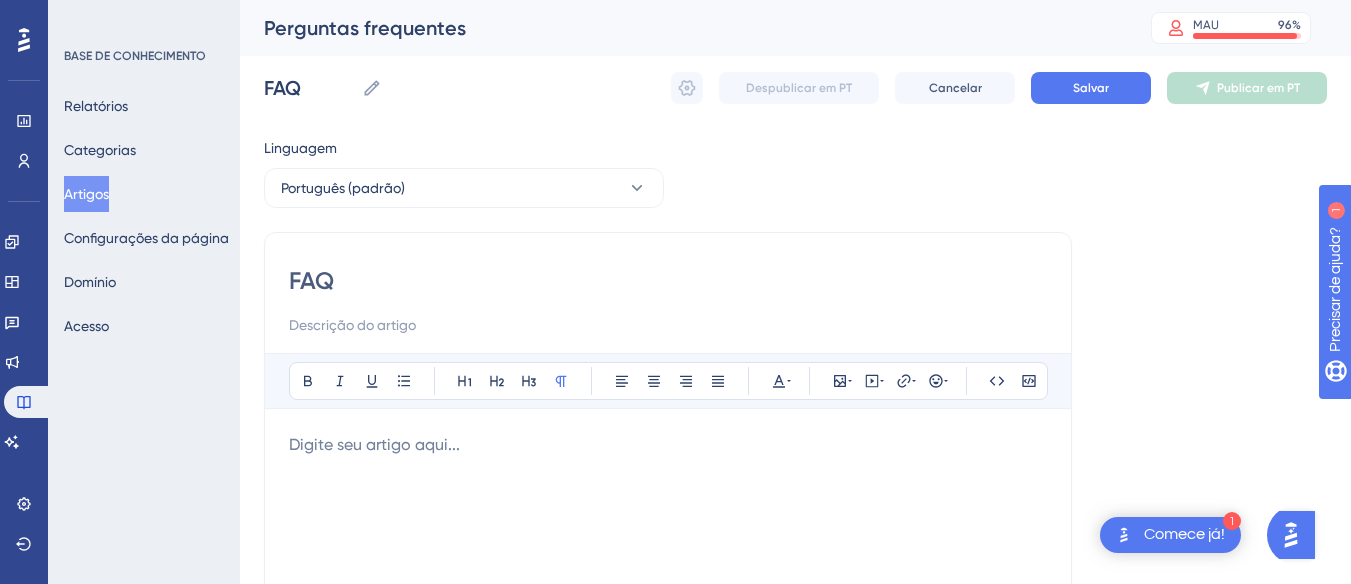 drag, startPoint x: 368, startPoint y: 328, endPoint x: 328, endPoint y: 330, distance: 40.04997 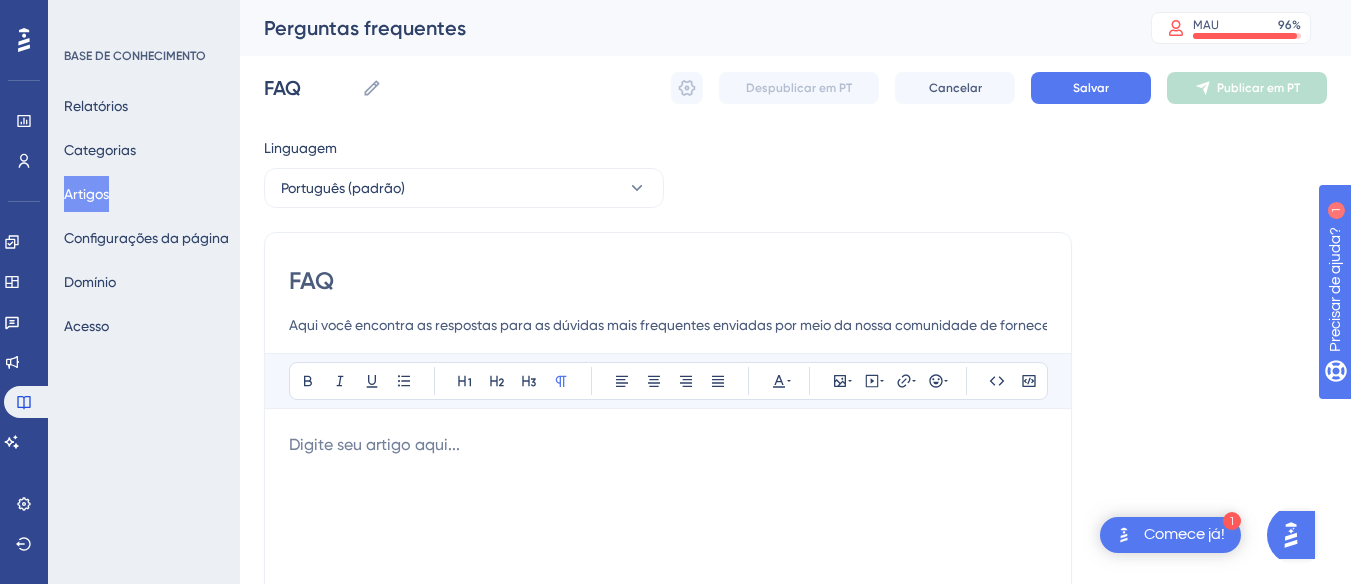 scroll, scrollTop: 0, scrollLeft: 3040, axis: horizontal 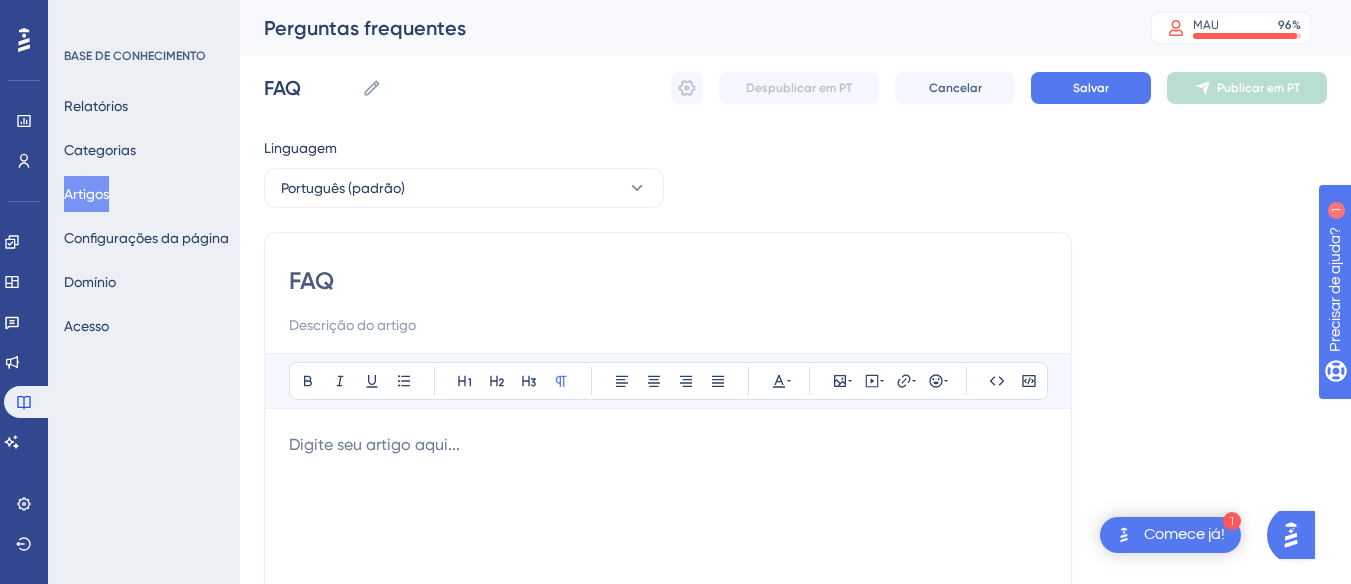 click at bounding box center [668, 445] 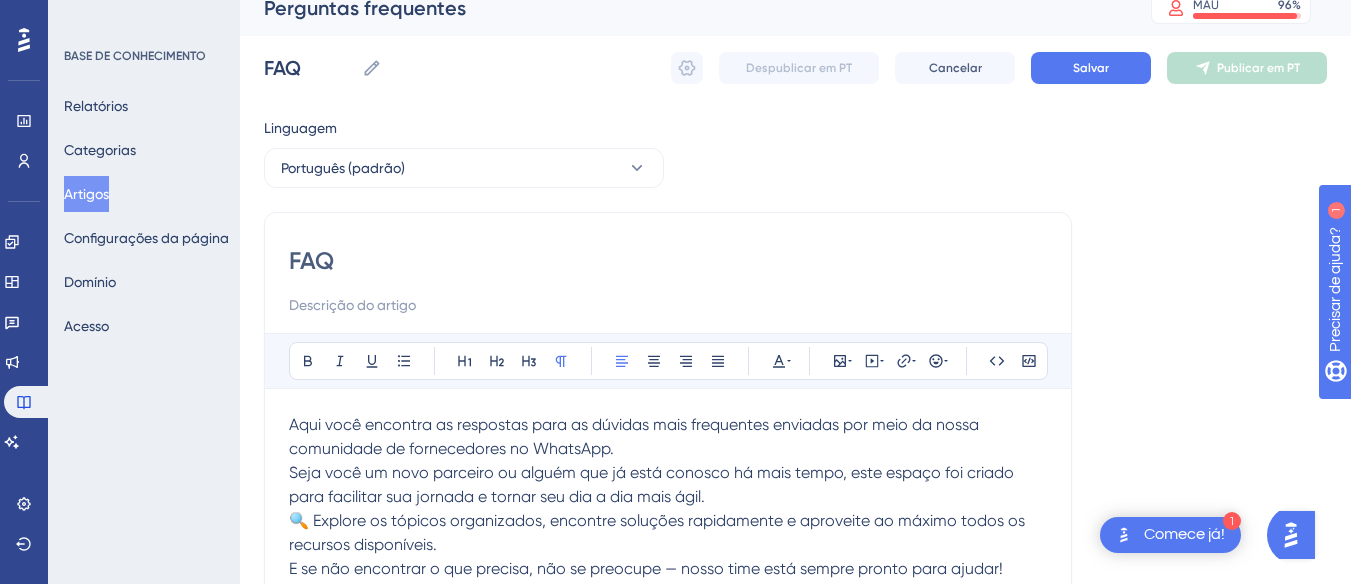 scroll, scrollTop: 23, scrollLeft: 0, axis: vertical 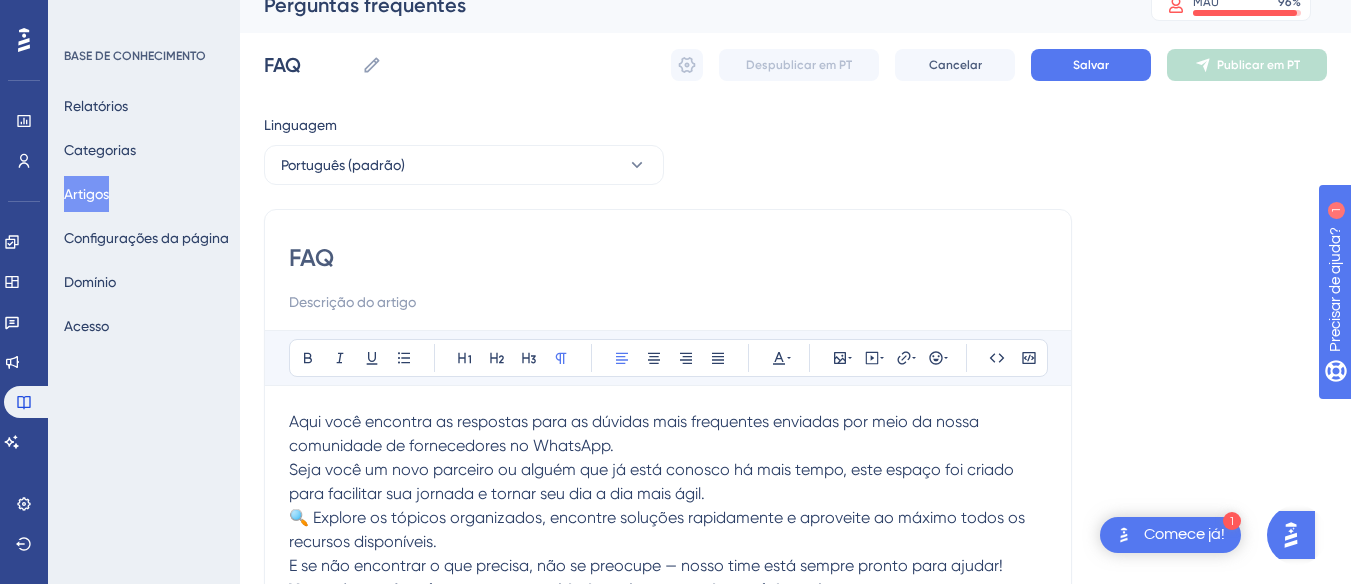 click on "Aqui você encontra as respostas para as dúvidas mais frequentes enviadas por meio da nossa comunidade de fornecedores no WhatsApp." at bounding box center (668, 434) 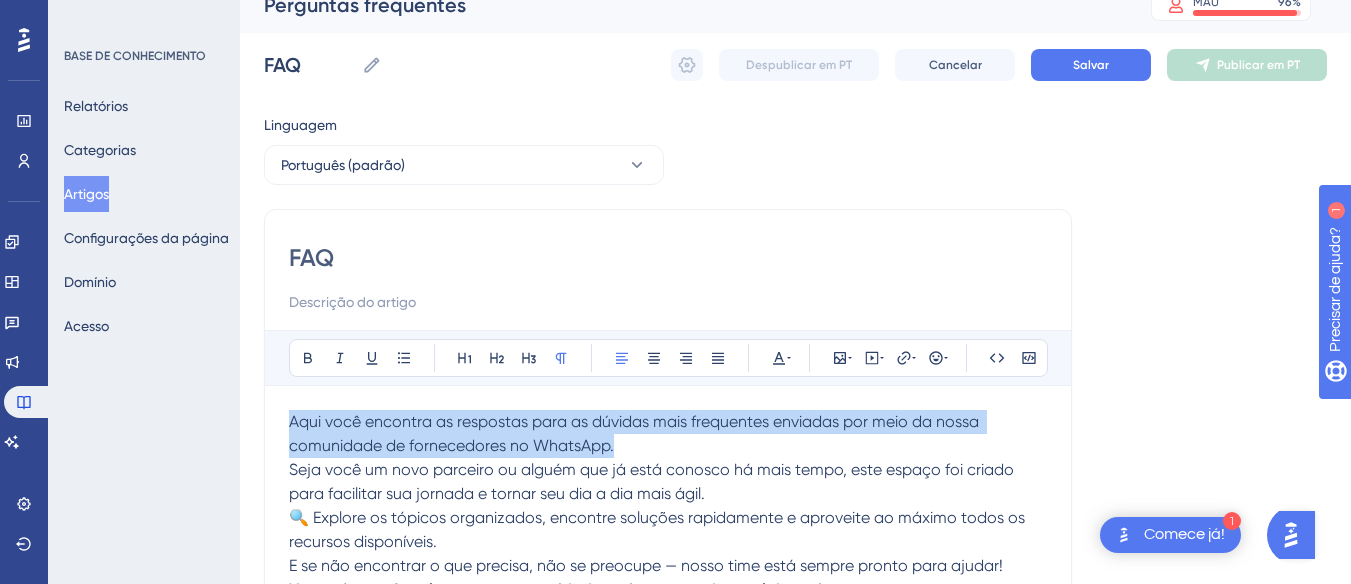 drag, startPoint x: 628, startPoint y: 443, endPoint x: 286, endPoint y: 421, distance: 342.70688 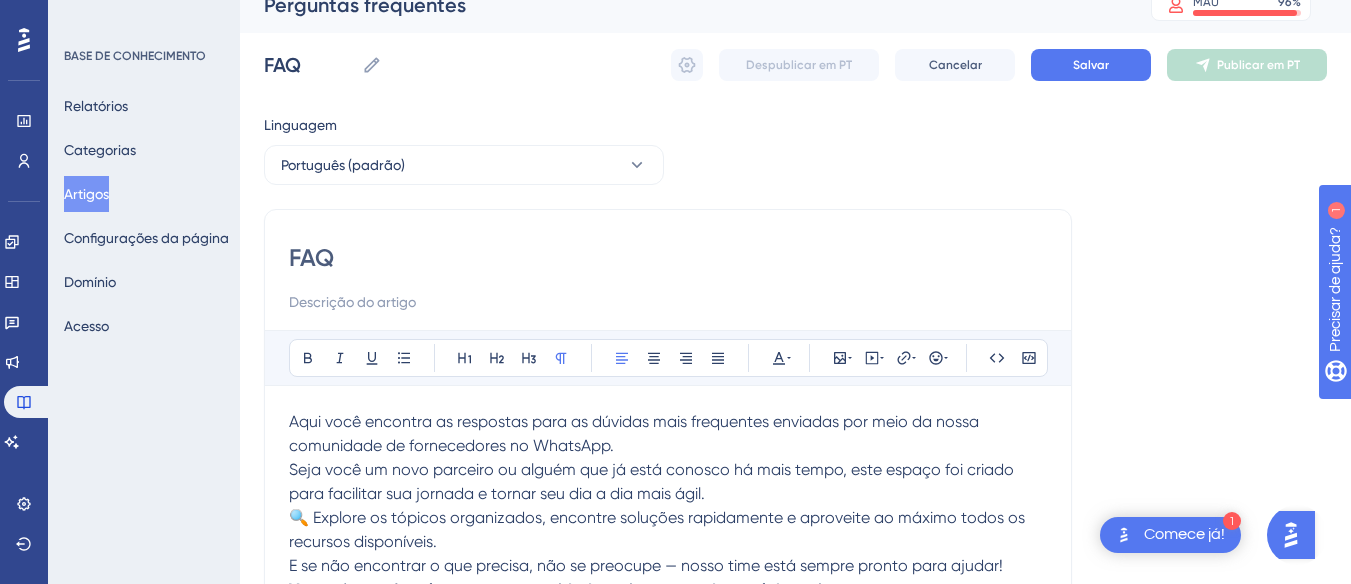 click at bounding box center [668, 302] 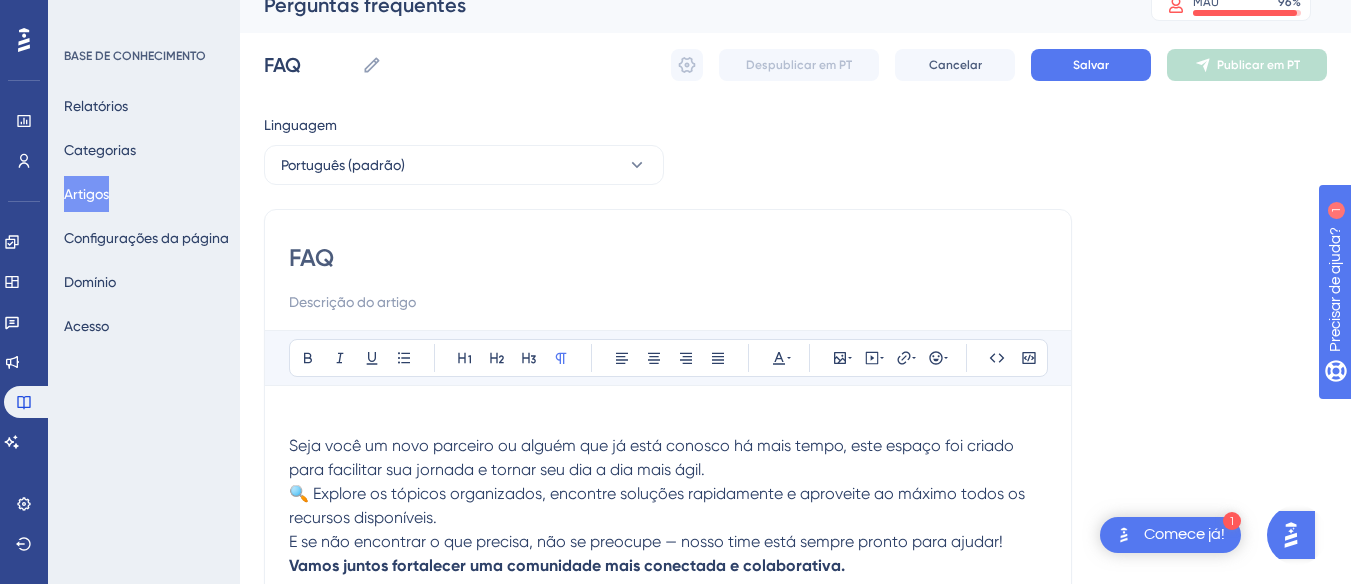 click at bounding box center [668, 302] 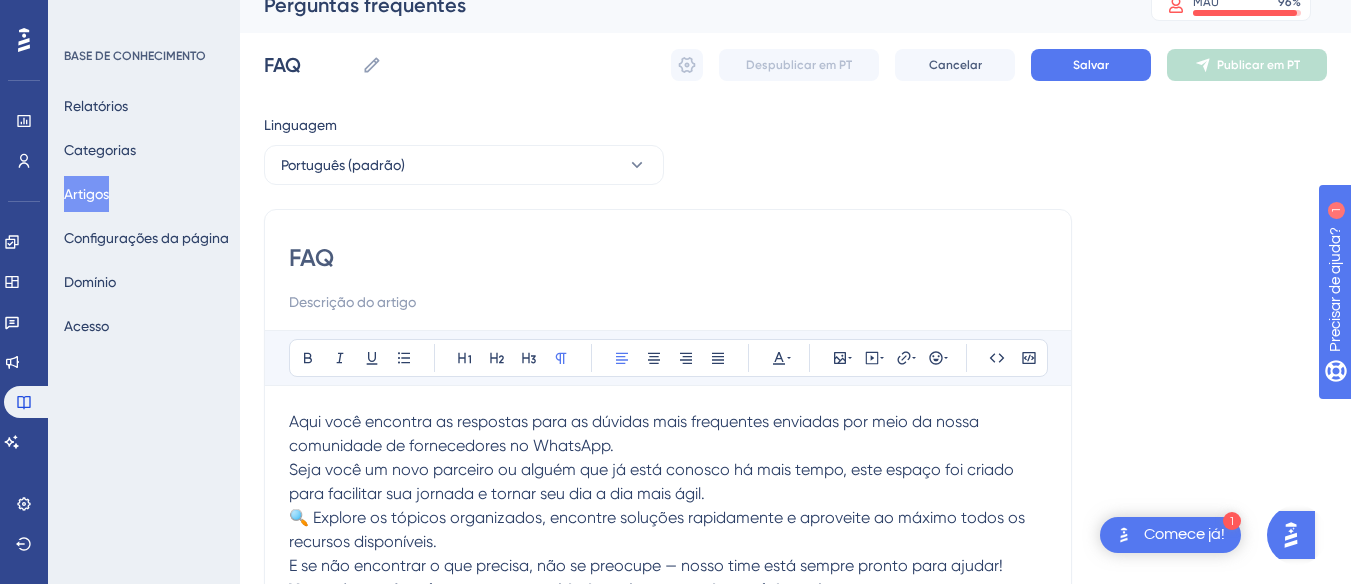 click at bounding box center (668, 302) 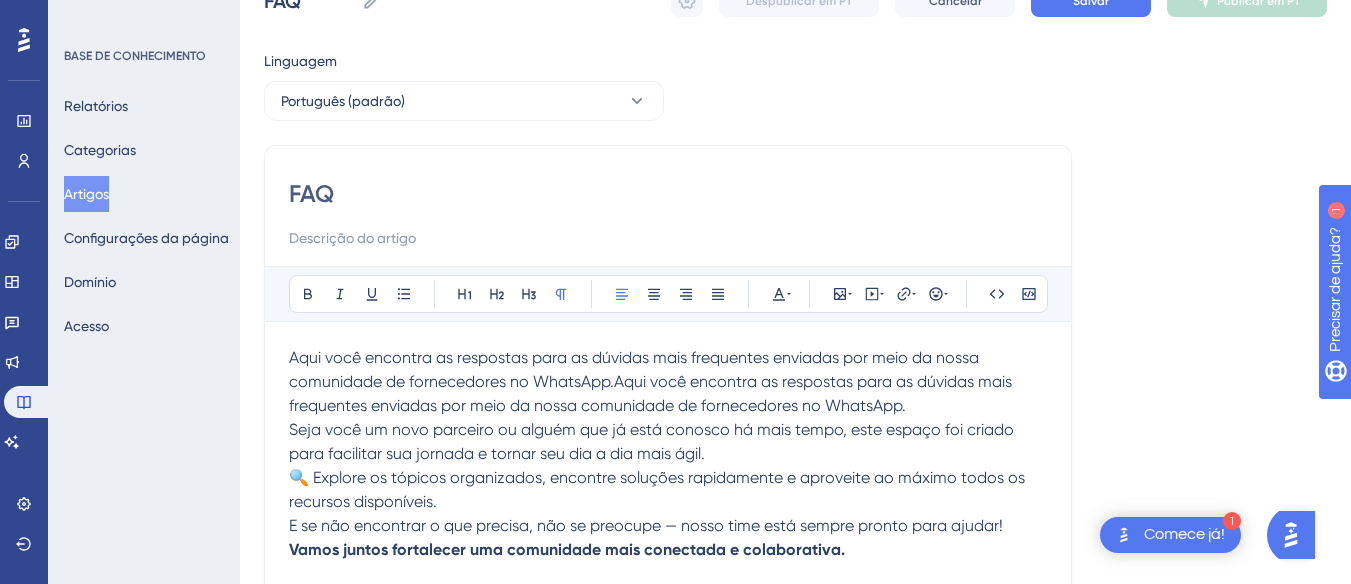 scroll, scrollTop: 123, scrollLeft: 0, axis: vertical 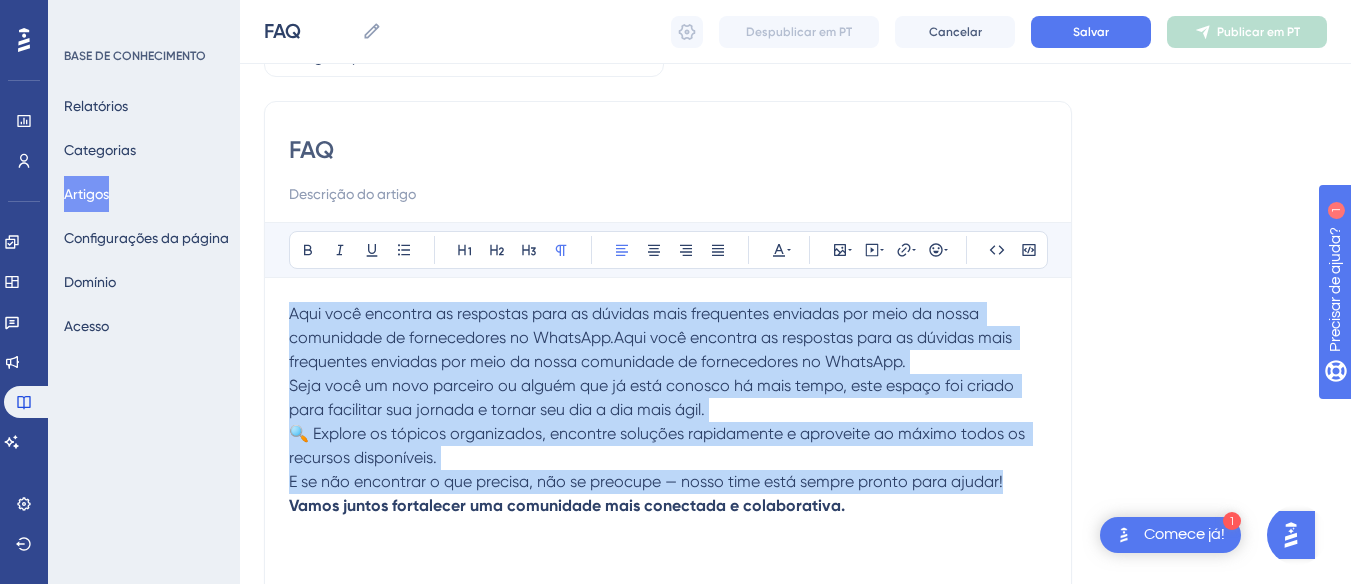 drag, startPoint x: 873, startPoint y: 516, endPoint x: 220, endPoint y: 312, distance: 684.12354 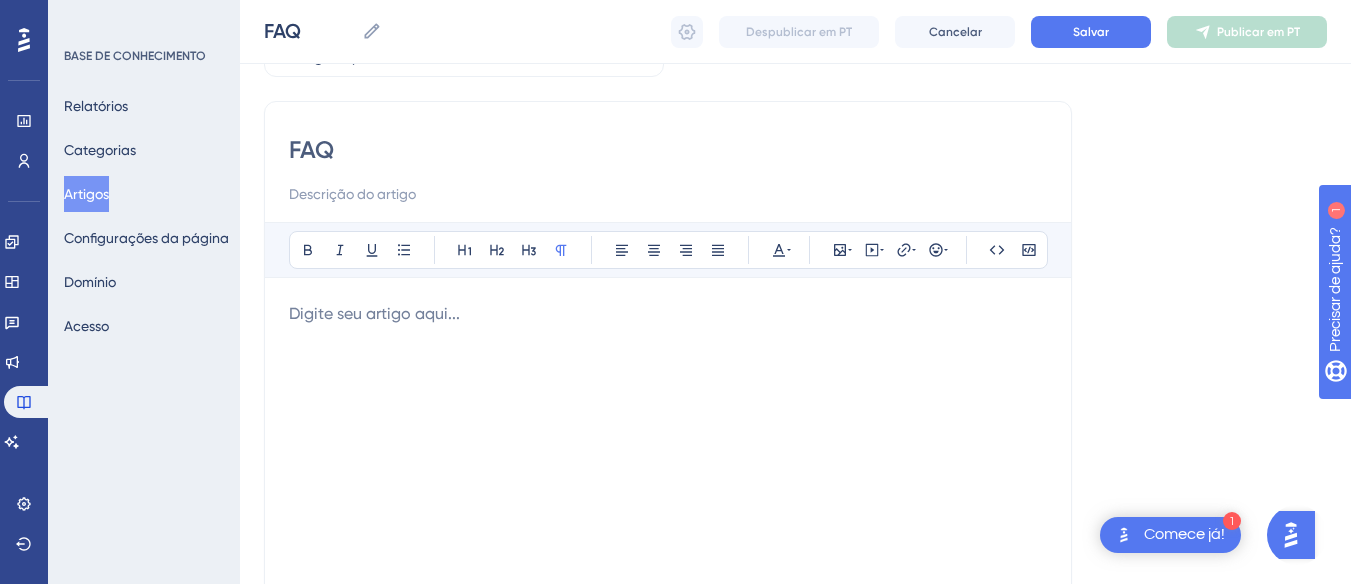click at bounding box center [668, 194] 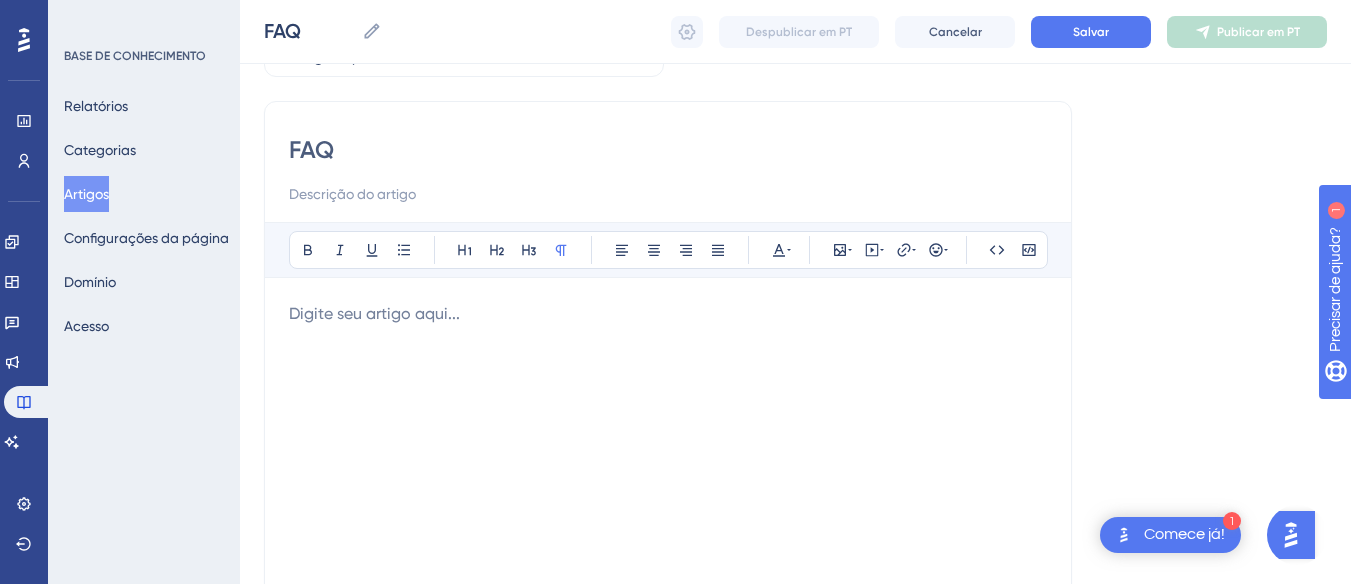 paste on "Aqui você encontra as respostas para as dúvidas mais frequentes enviadas por meio da nossa comunidade de fornecedores no WhatsApp." 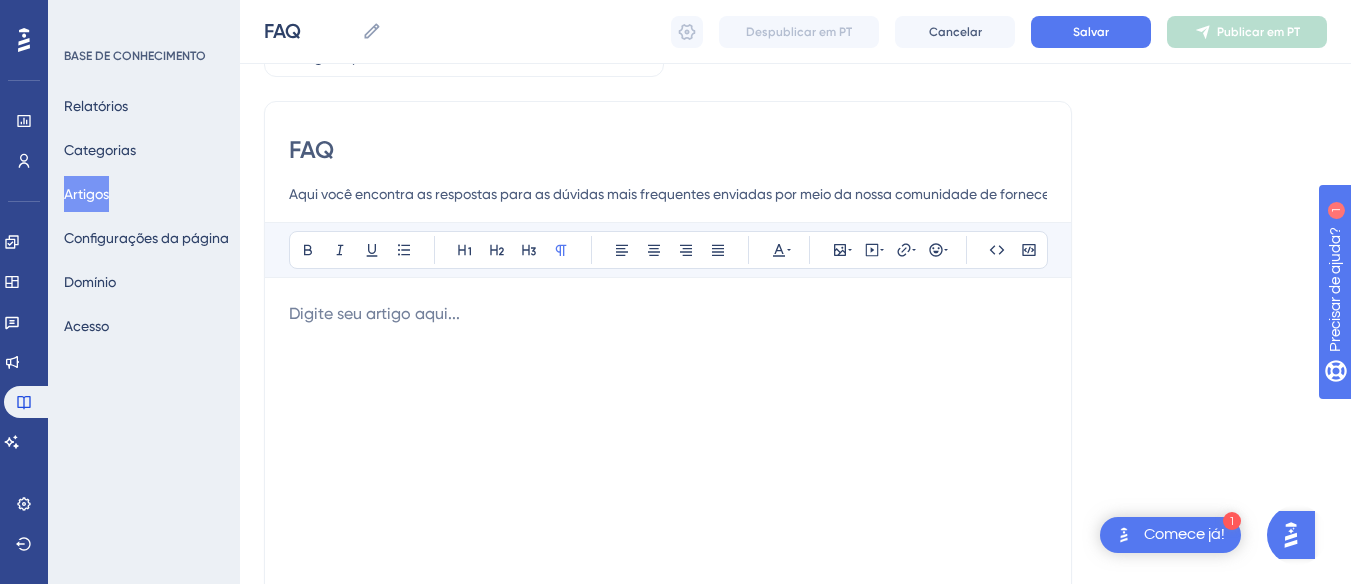 scroll, scrollTop: 0, scrollLeft: 138, axis: horizontal 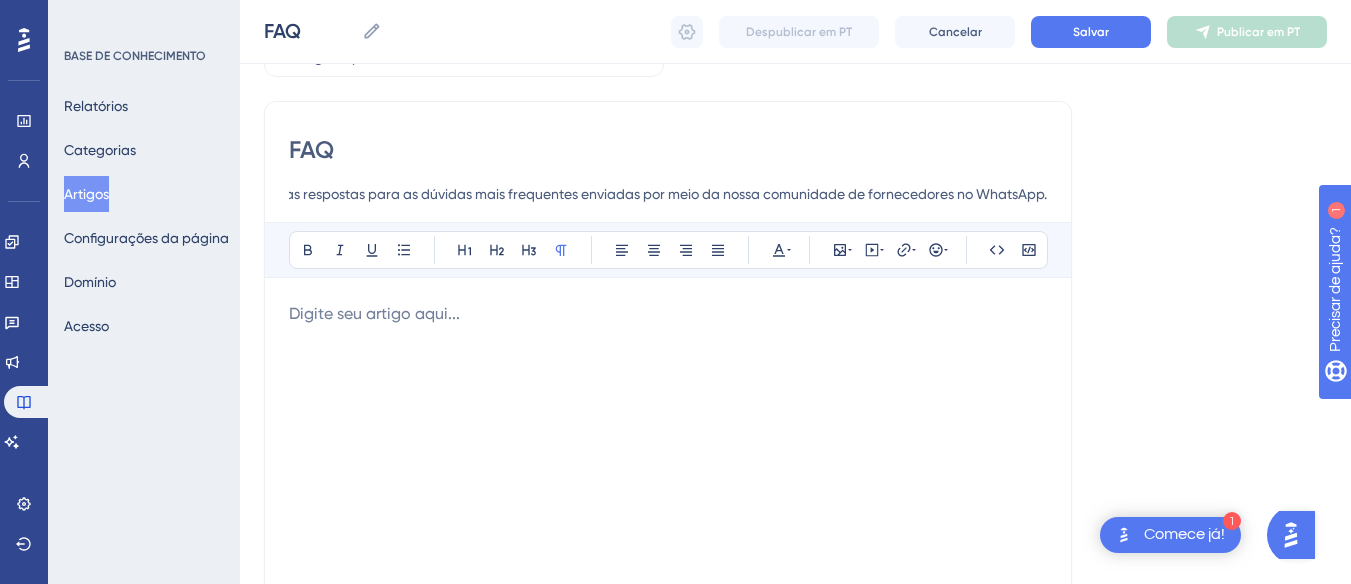 type on "Aqui você encontra as respostas para as dúvidas mais frequentes enviadas por meio da nossa comunidade de fornecedores no WhatsApp." 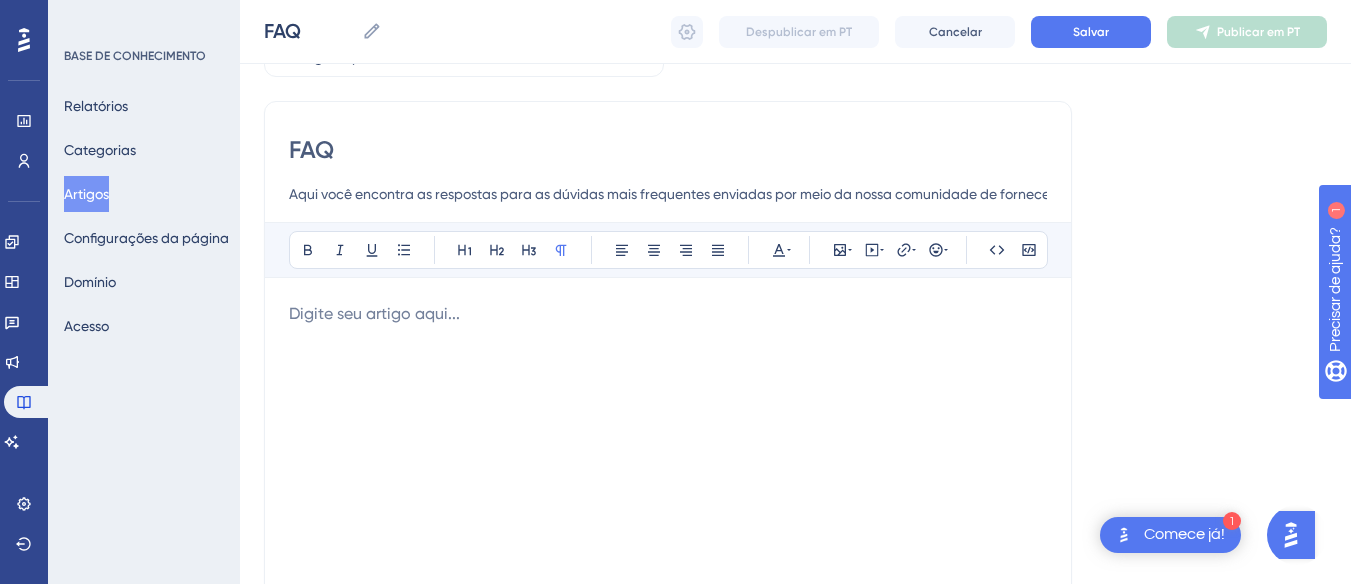 click at bounding box center (668, 522) 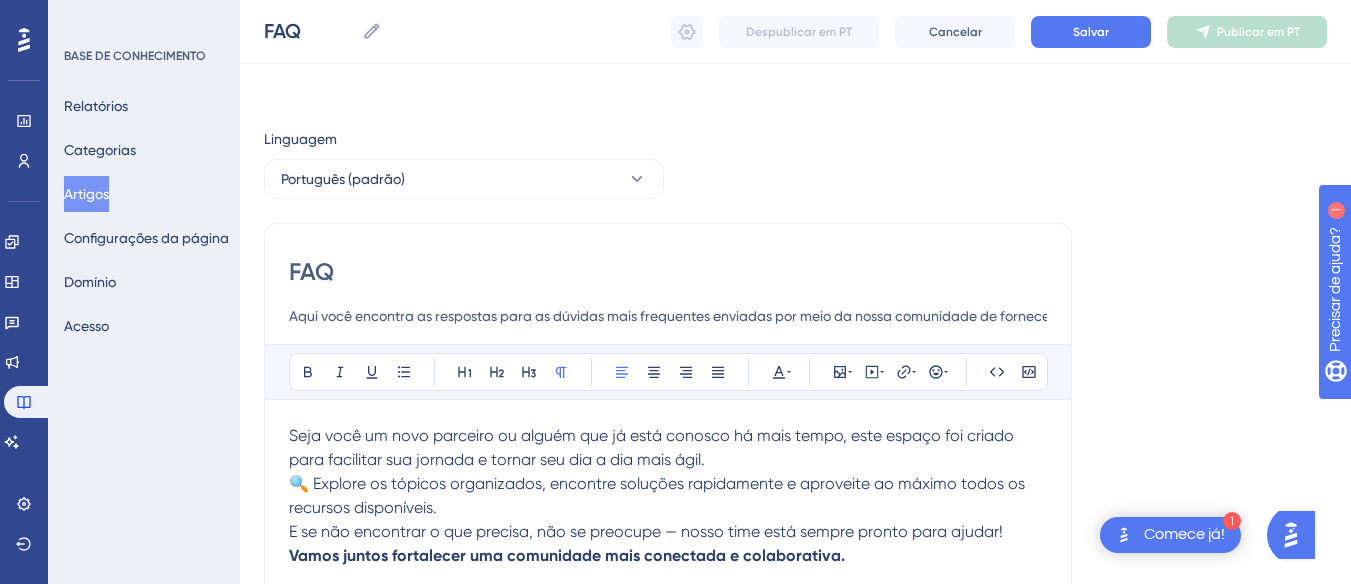 scroll, scrollTop: 0, scrollLeft: 0, axis: both 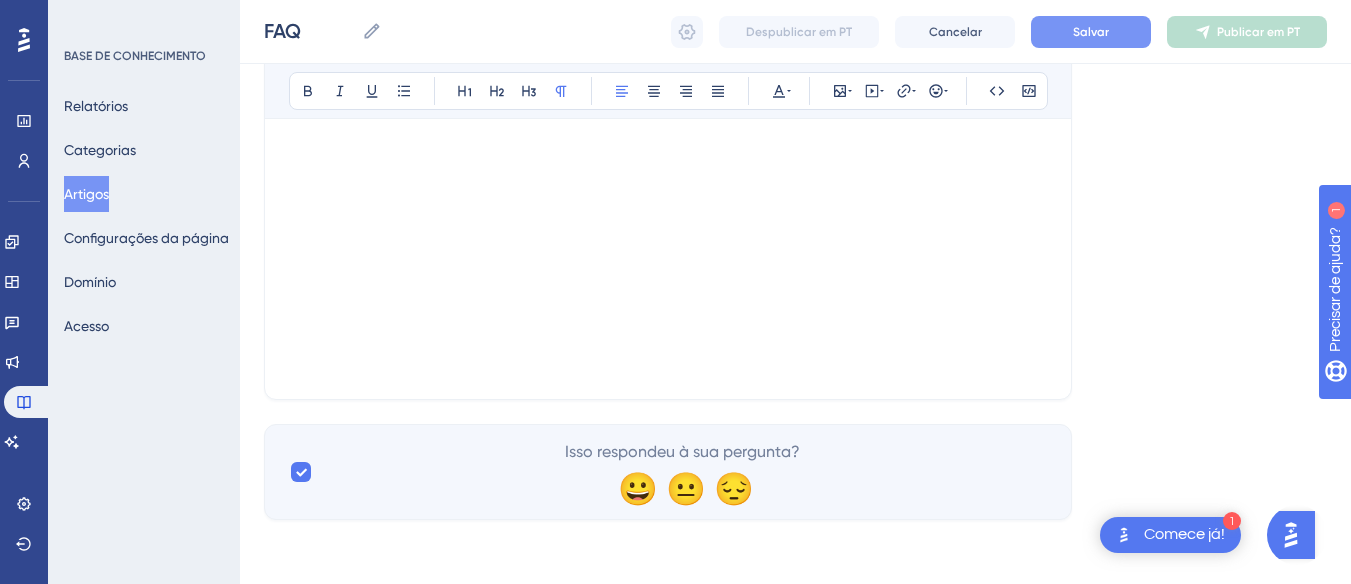 click on "Salvar" at bounding box center (1091, 32) 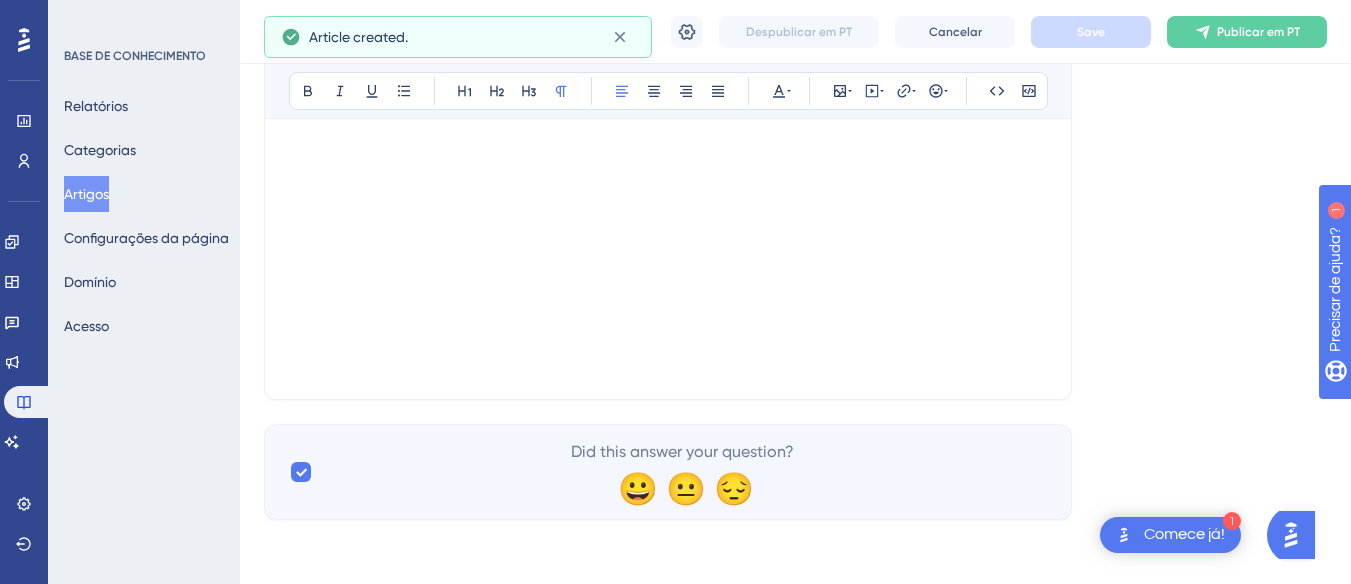 type on "FAQ" 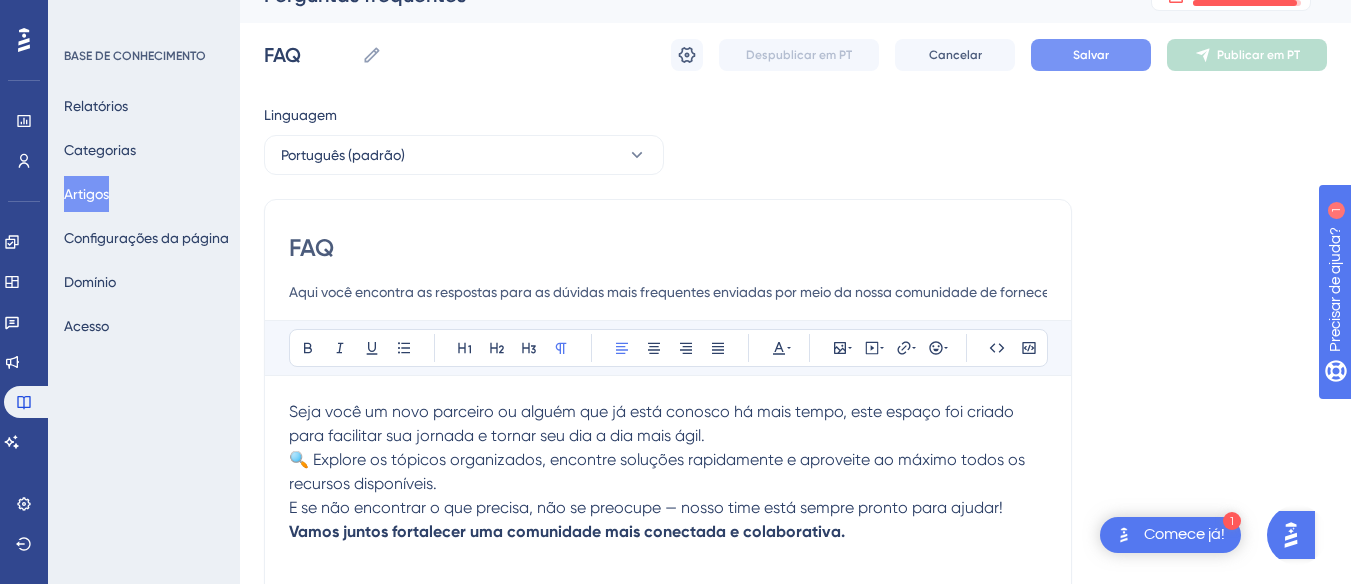 scroll, scrollTop: 0, scrollLeft: 0, axis: both 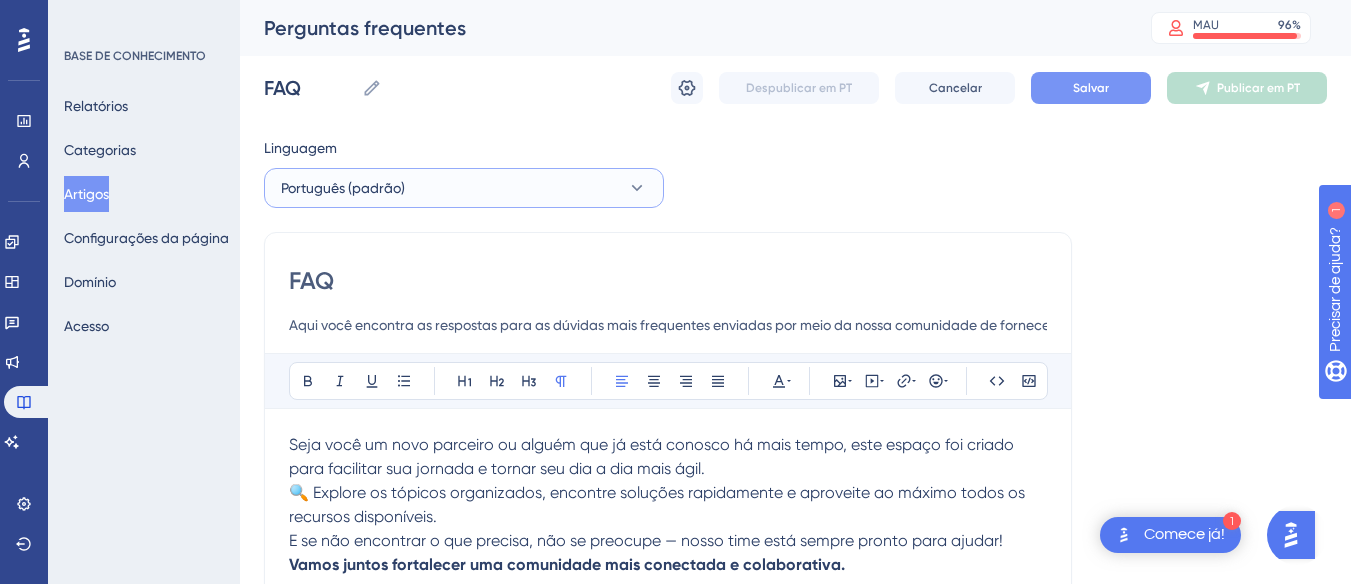 click on "Português (padrão)" at bounding box center (464, 188) 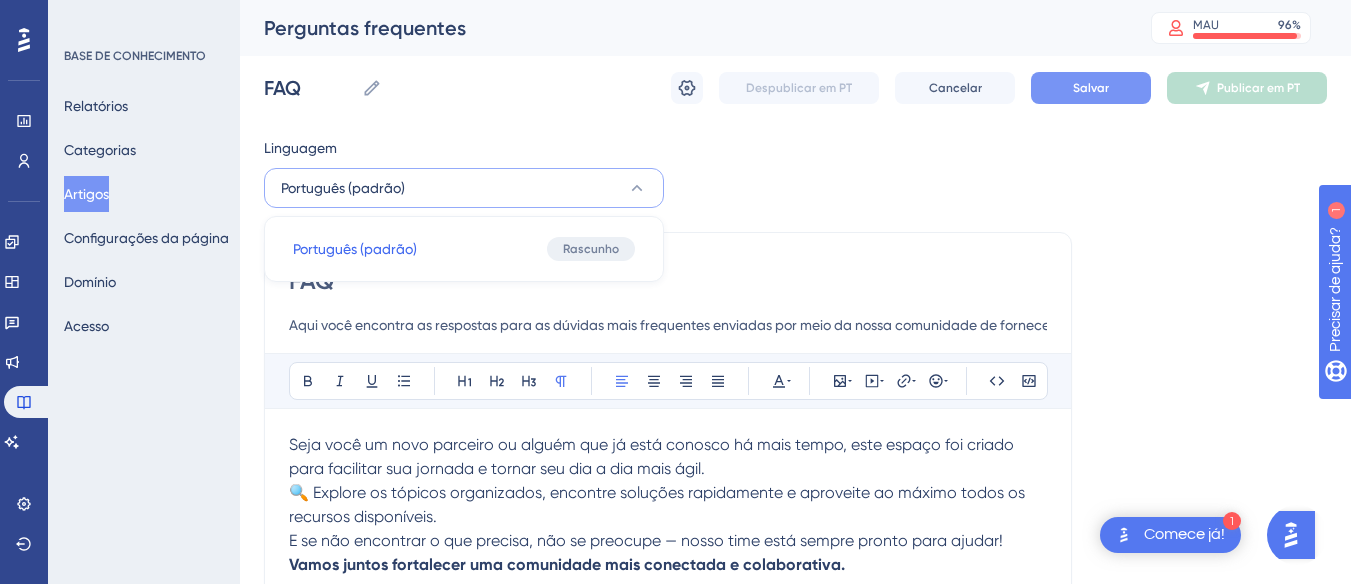 click on "Português (padrão)" at bounding box center [464, 188] 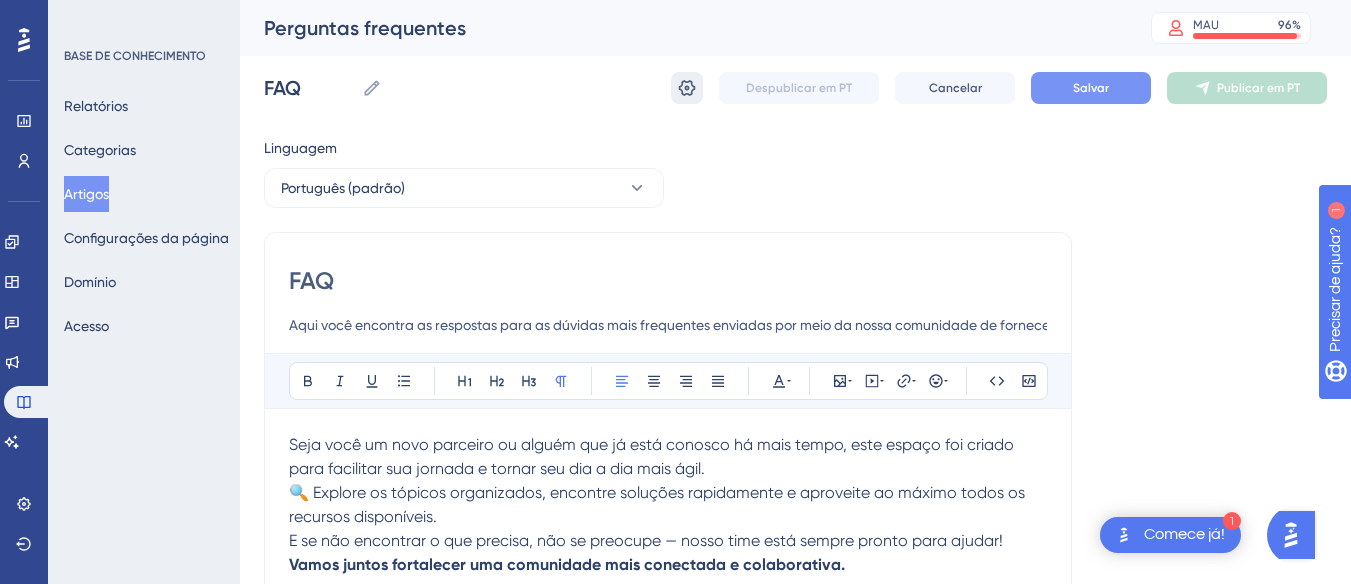 click 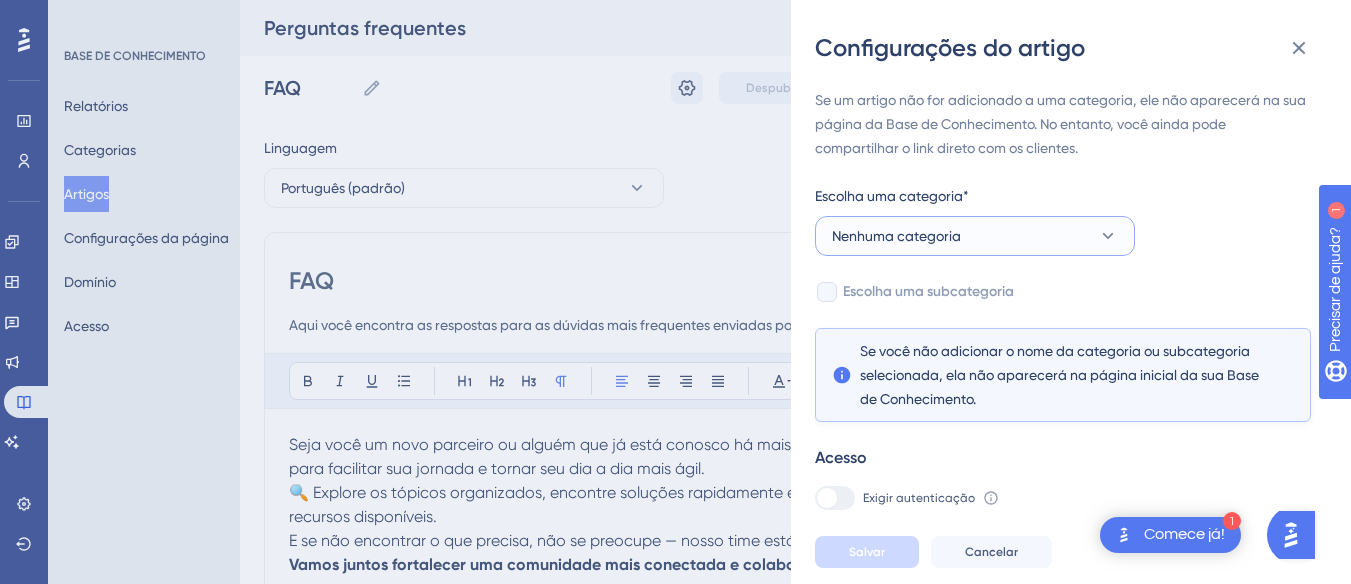 click on "Nenhuma categoria" at bounding box center (896, 236) 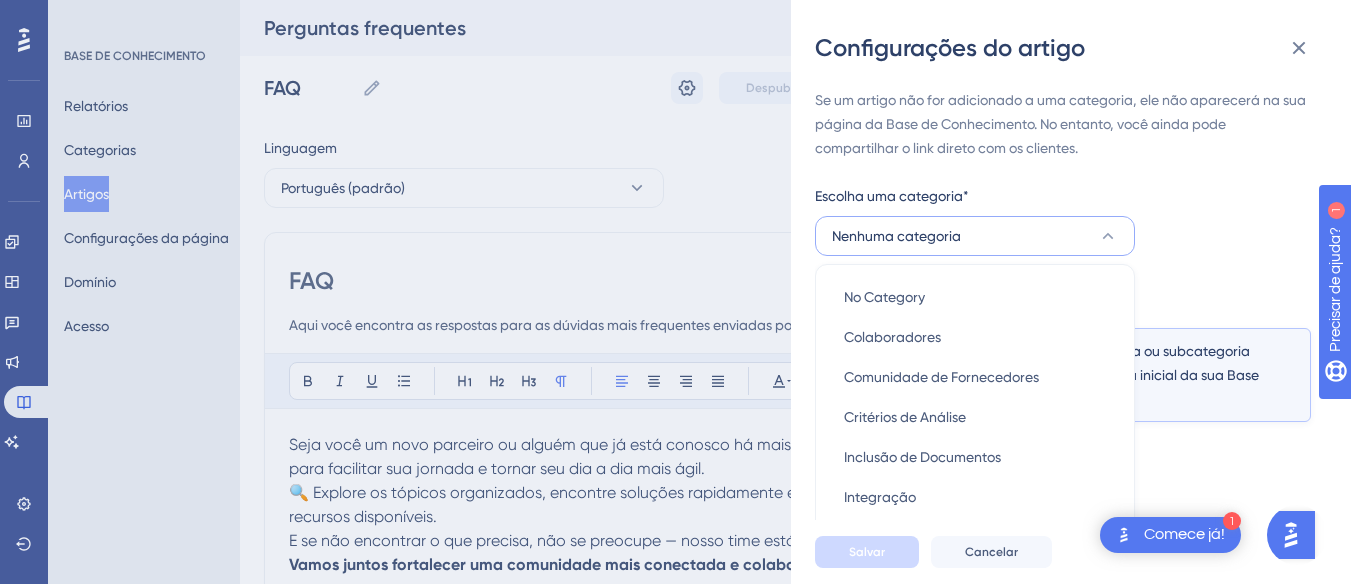 scroll, scrollTop: 91, scrollLeft: 0, axis: vertical 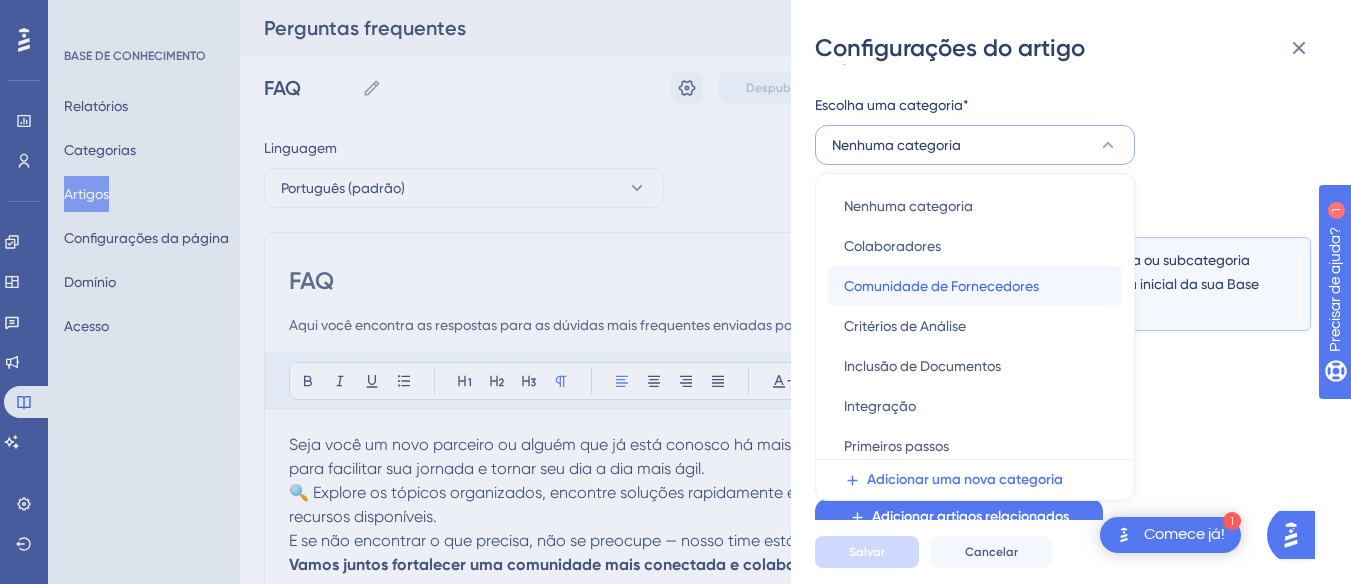 click on "Comunidade de Fornecedores" at bounding box center [941, 286] 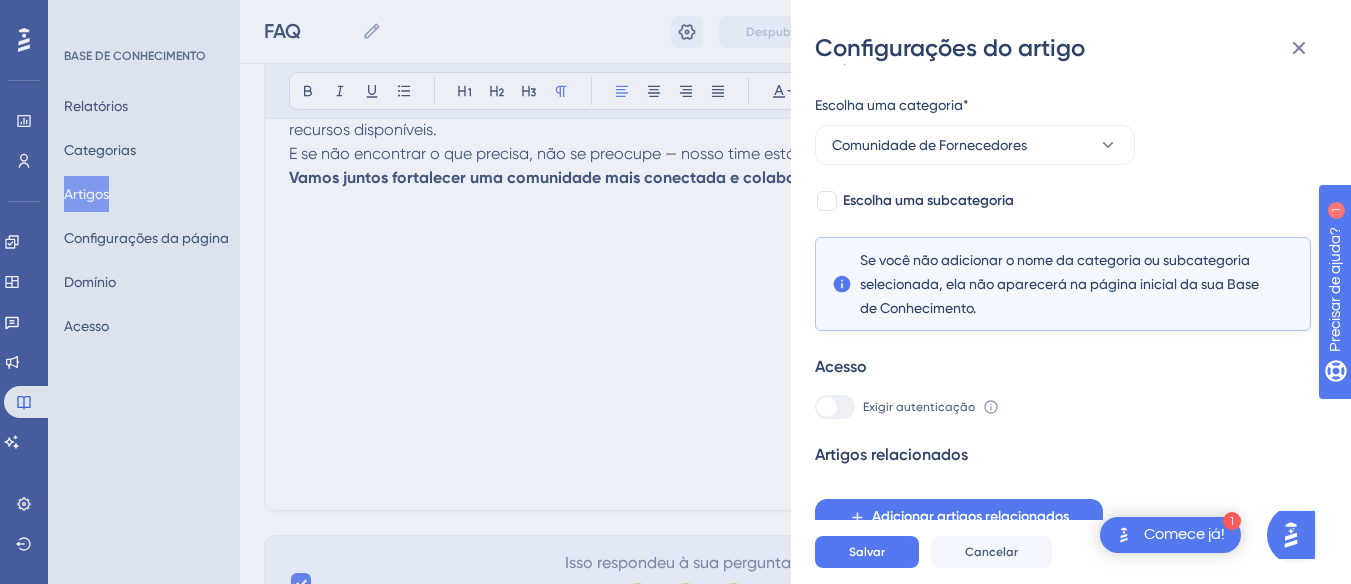 scroll, scrollTop: 400, scrollLeft: 0, axis: vertical 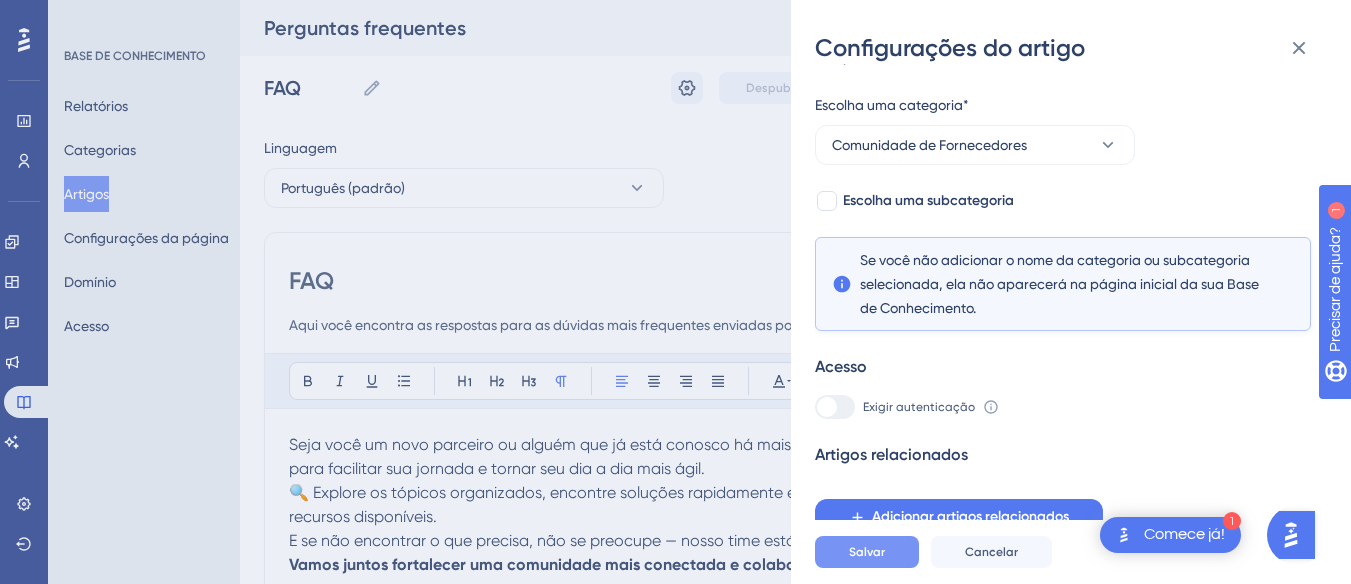 click on "Salvar" at bounding box center (867, 552) 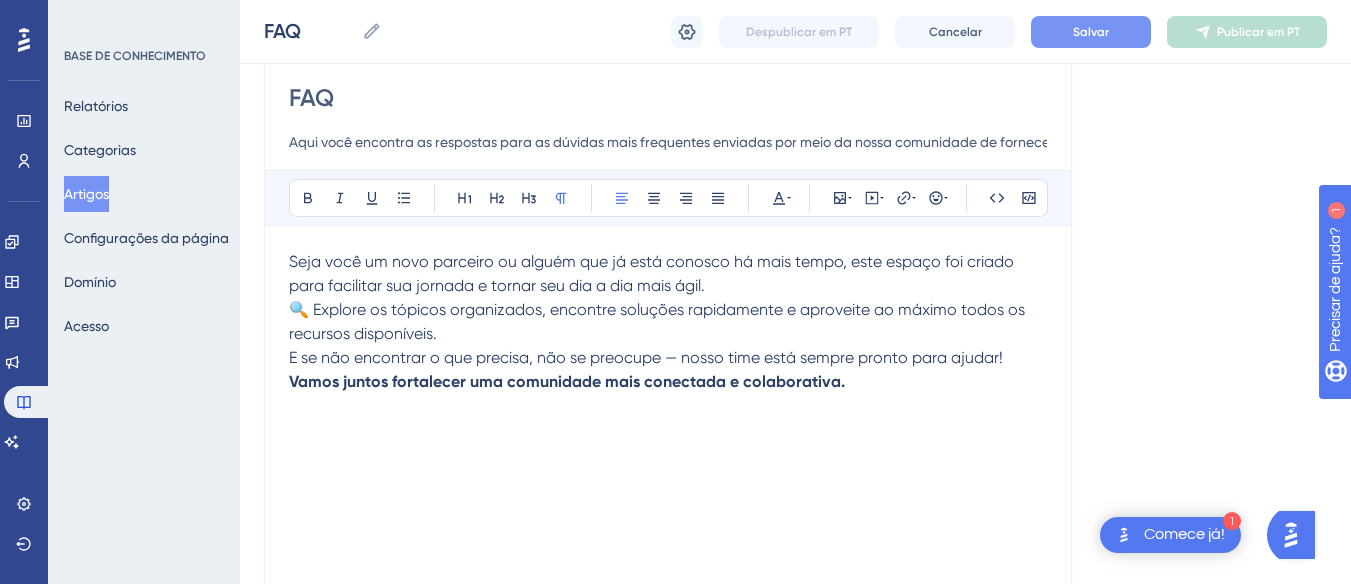 scroll, scrollTop: 0, scrollLeft: 0, axis: both 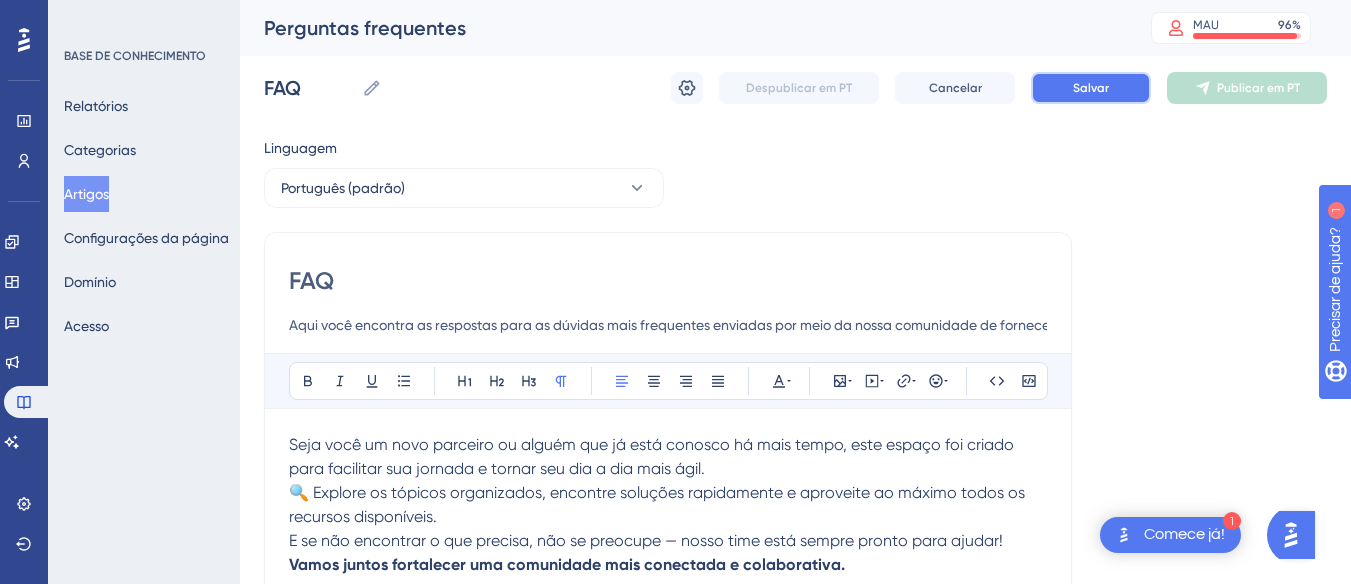 click on "Salvar" at bounding box center (1091, 88) 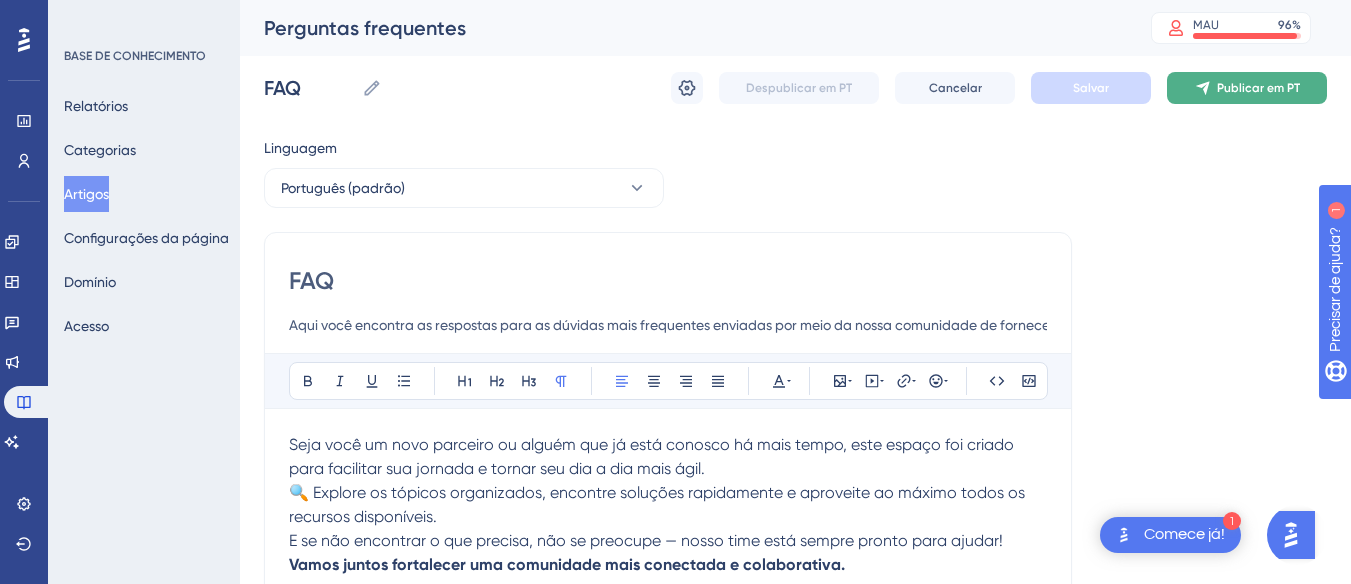 click on "Publicar em PT" at bounding box center (1258, 88) 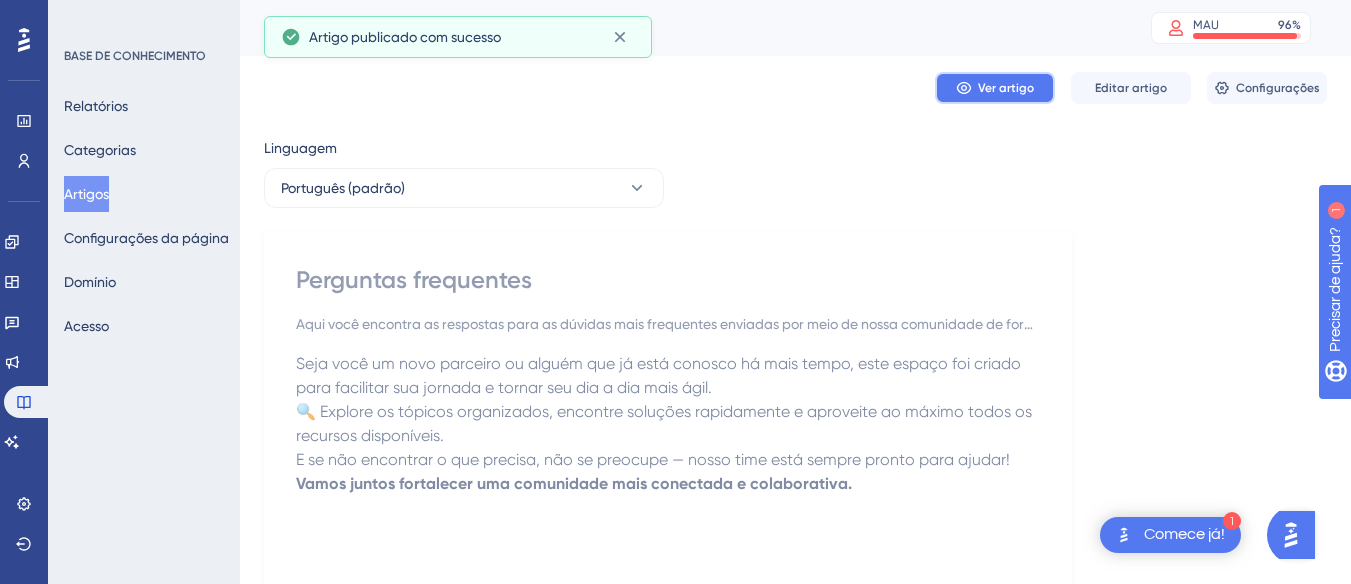 click on "Ver artigo" at bounding box center (995, 88) 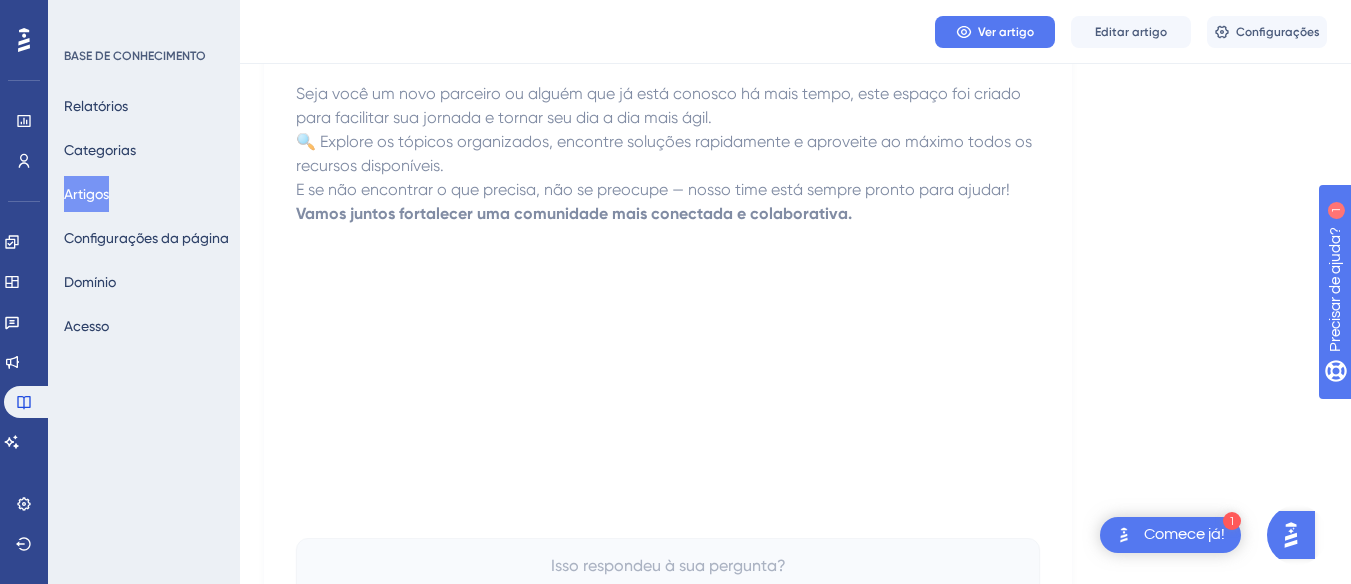 scroll, scrollTop: 0, scrollLeft: 0, axis: both 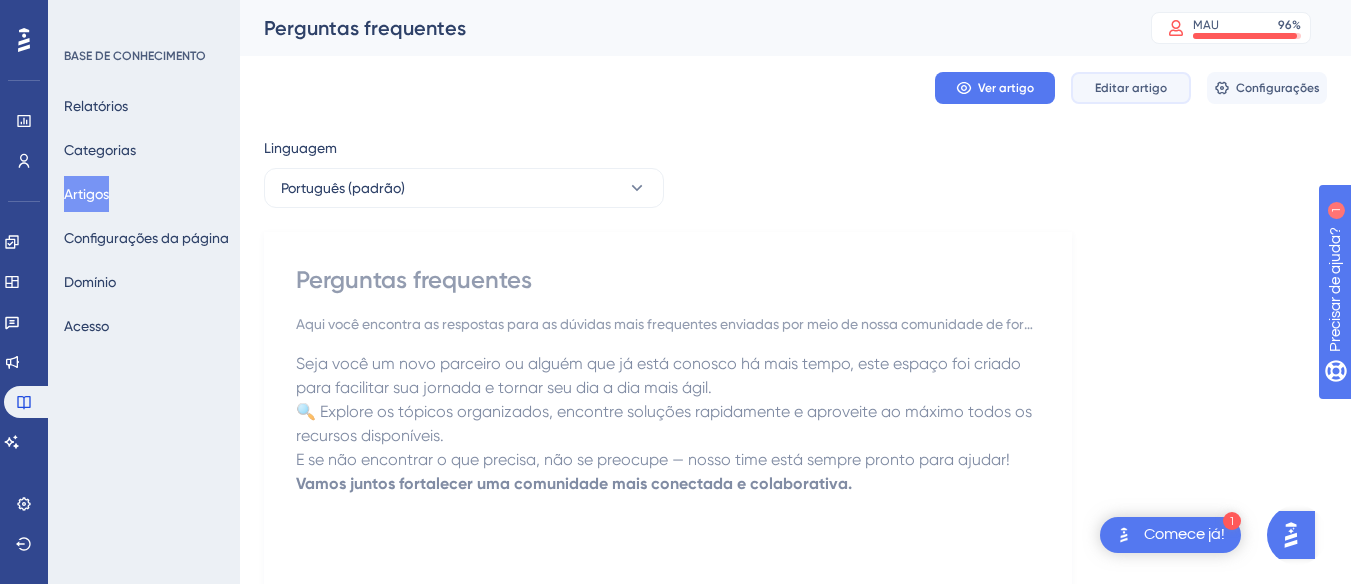 click on "Editar artigo" at bounding box center [1131, 88] 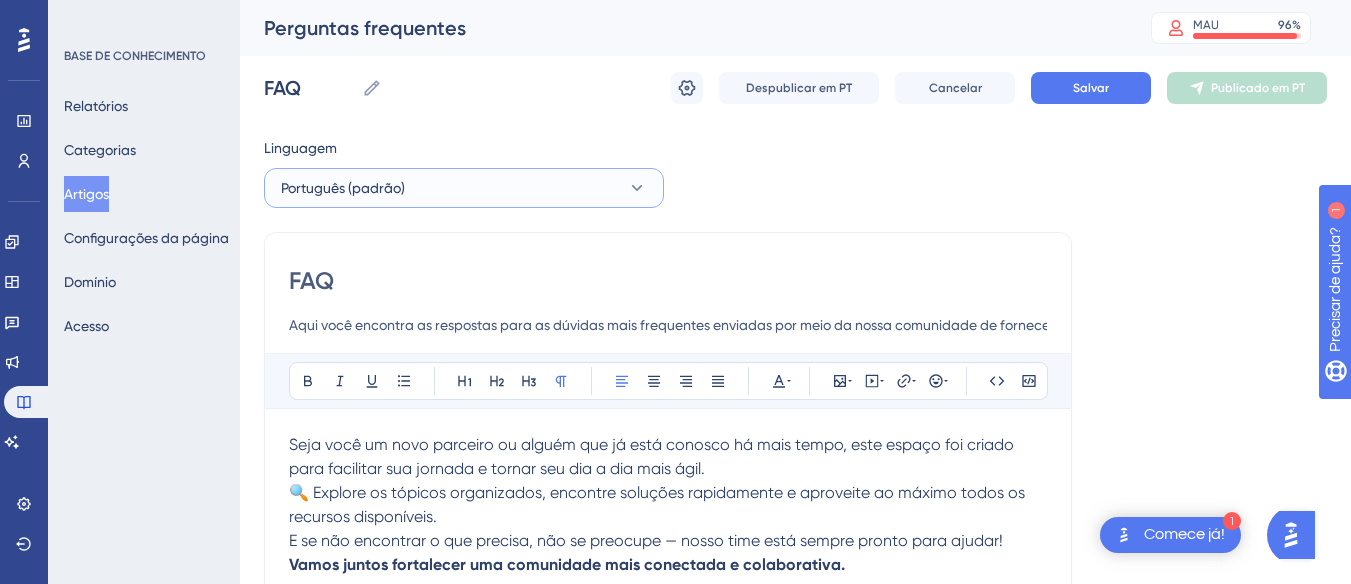 click on "Português (padrão)" at bounding box center [464, 188] 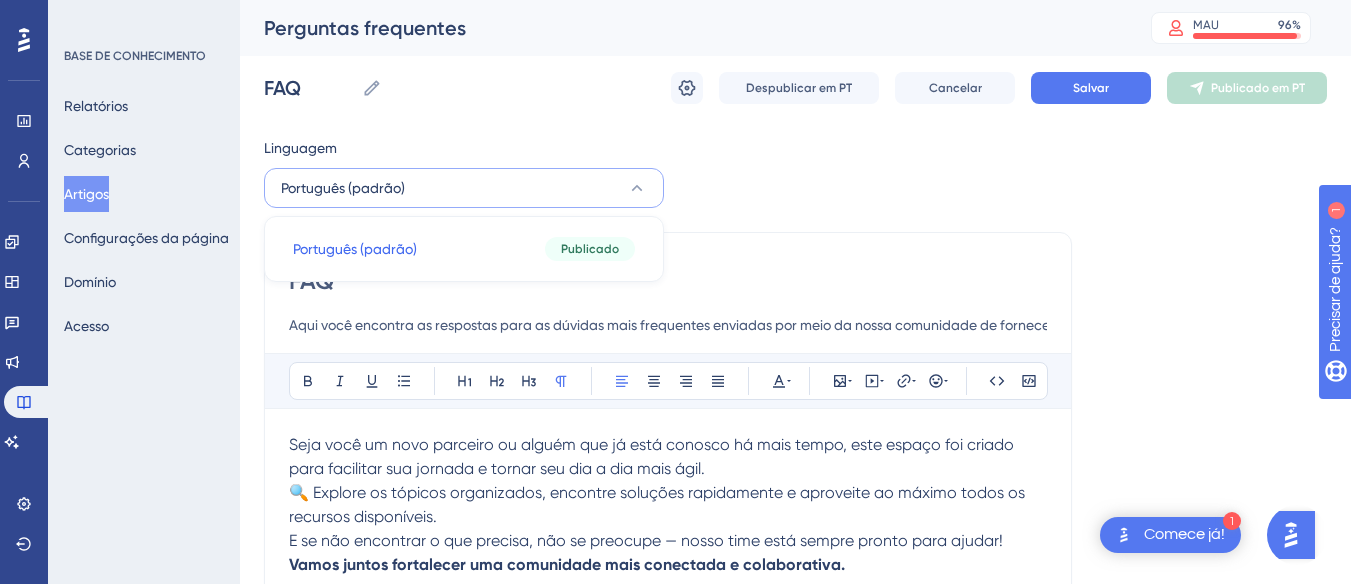 click on "Linguagem Português (padrão) Português (padrão) Português (padrão) Publicado FAQ Aqui você encontra as respostas para as dúvidas mais frequentes enviadas por meio da nossa comunidade de fornecedores no WhatsApp. Audacioso itálico Sublinhado Ponto de bala Título 1 Título 2 Título 3 Normal Alinhar à esquerda Alinhar ao centro Alinhar à direita Alinhar Justificar Cor do texto Inserir imagem Incorporar vídeo Hiperlink Emojis Código Bloco de código Seja você um novo parceiro ou alguém que já está conosco há mais tempo, este espaço foi criado para facilitar sua jornada e tornar seu dia a dia mais ágil. 🔍 Explore os tópicos organizados, encontre soluções rapidamente e aproveite ao máximo todos os recursos disponíveis. E se não encontrar o que precisa, não se preocupe — nosso time está sempre pronto para ajudar! Vamos juntos fortalecer uma comunidade mais conectada e colaborativa. Isso respondeu à sua pergunta? 😀 😐 😔" at bounding box center (795, 577) 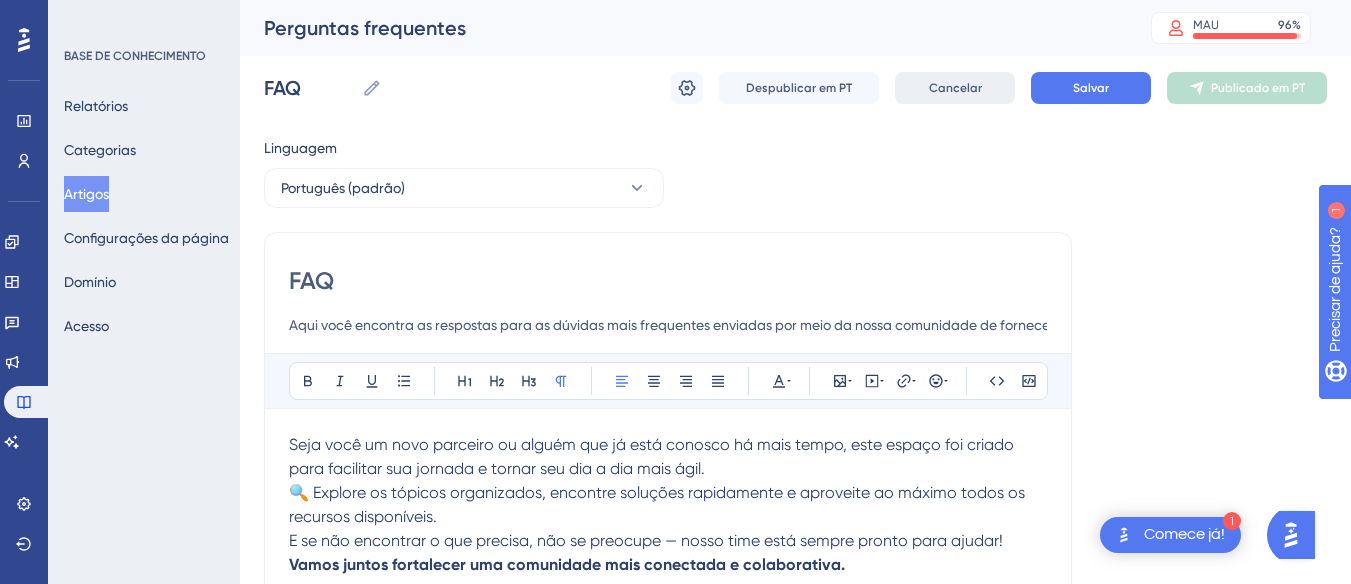 click on "Cancelar" at bounding box center [955, 88] 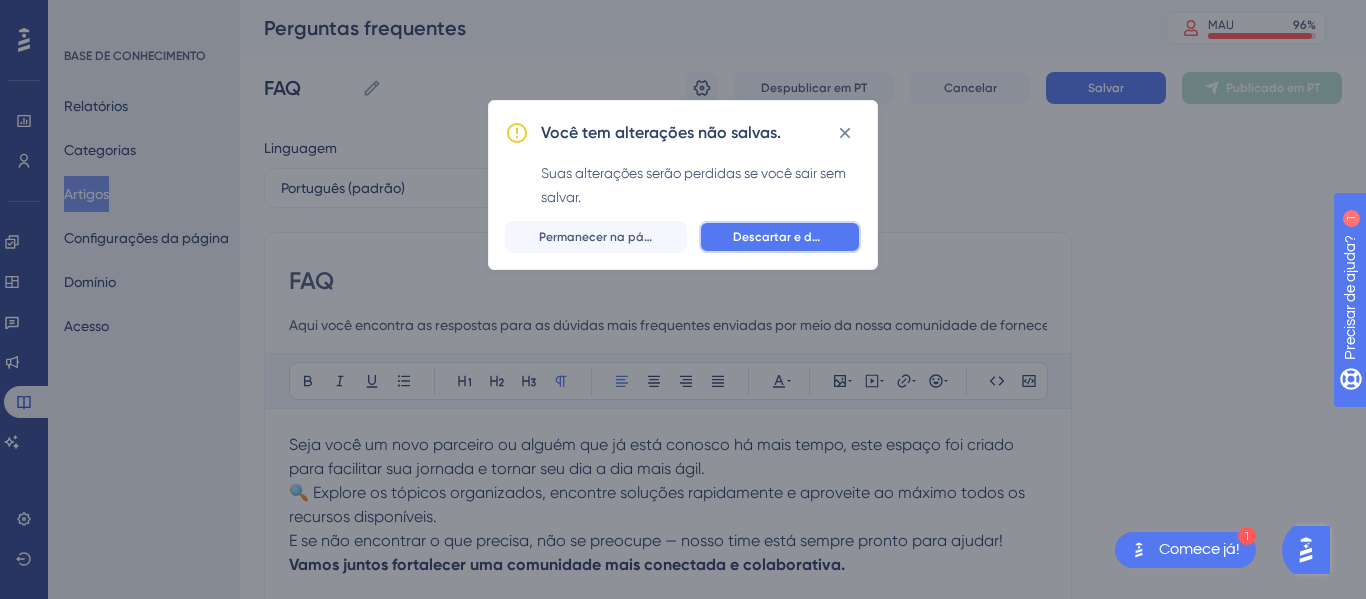 click on "Descartar e deixar" at bounding box center [786, 237] 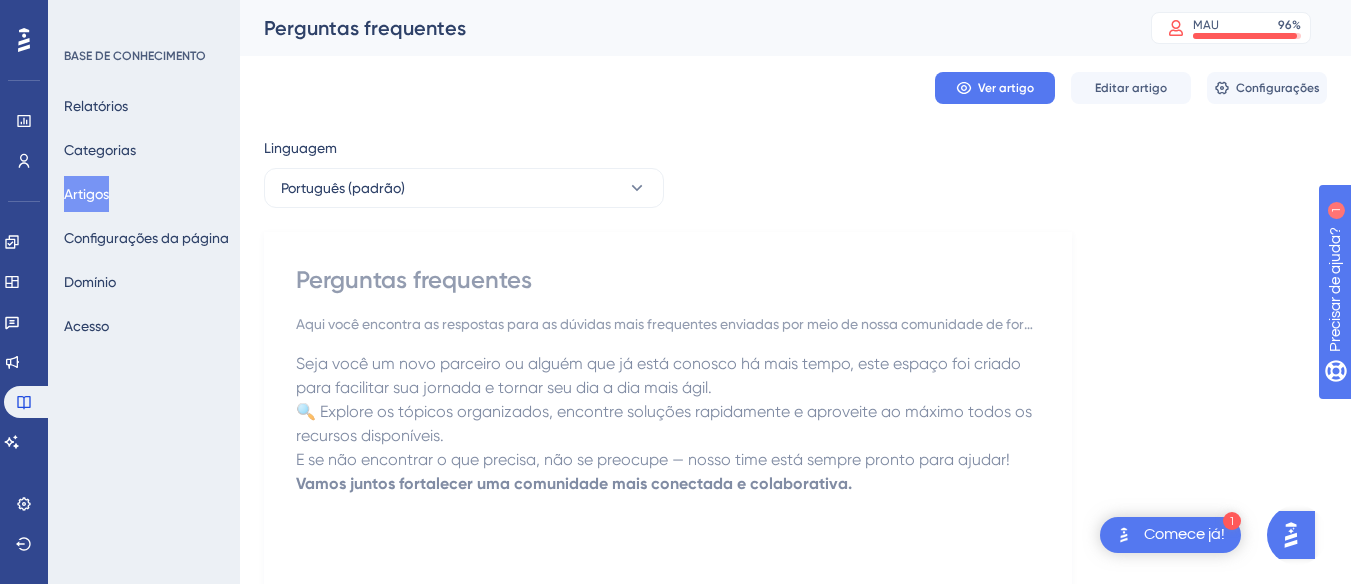 click on "Artigos" at bounding box center [86, 194] 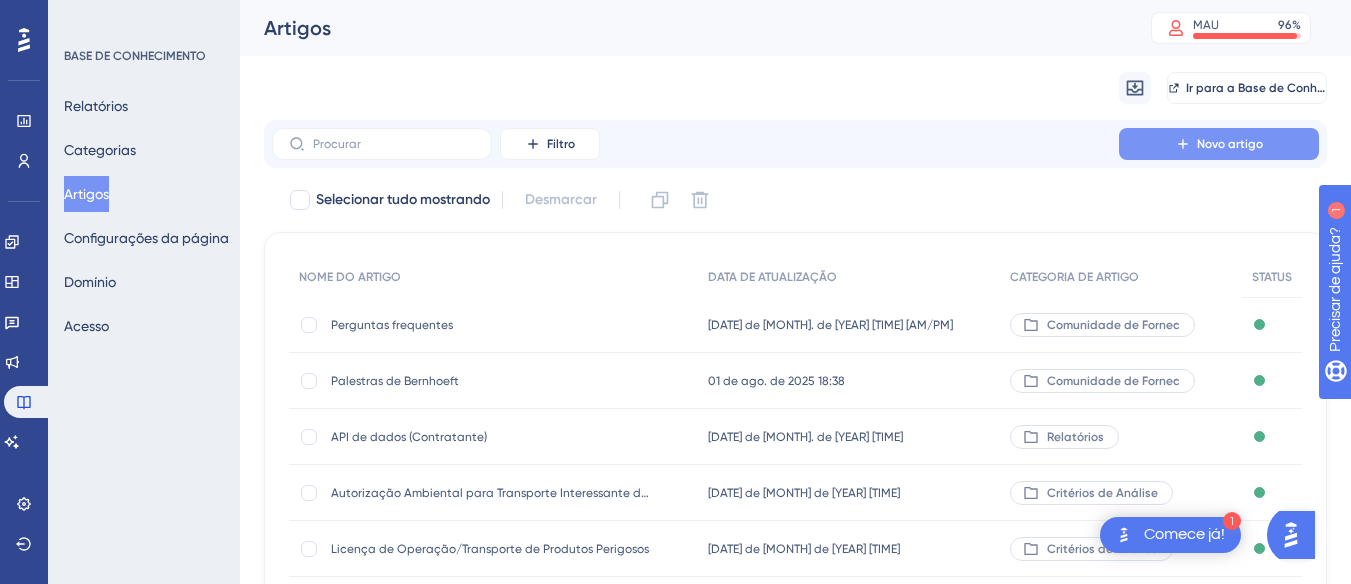 click on "Novo artigo" at bounding box center (1230, 144) 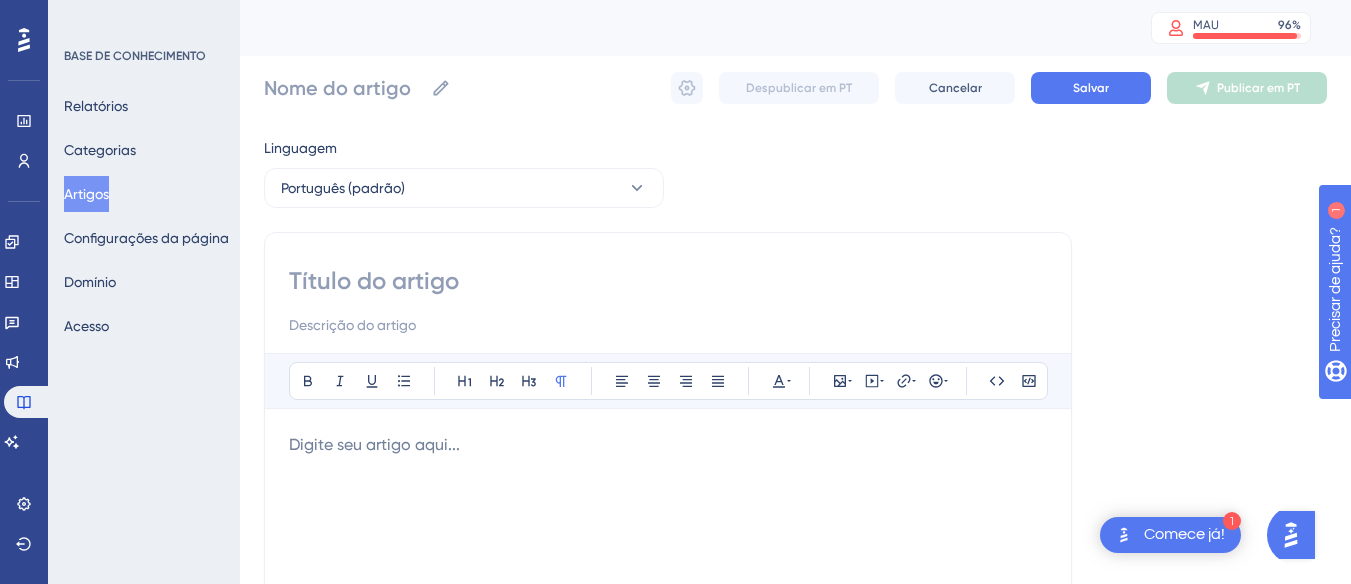 click at bounding box center (668, 281) 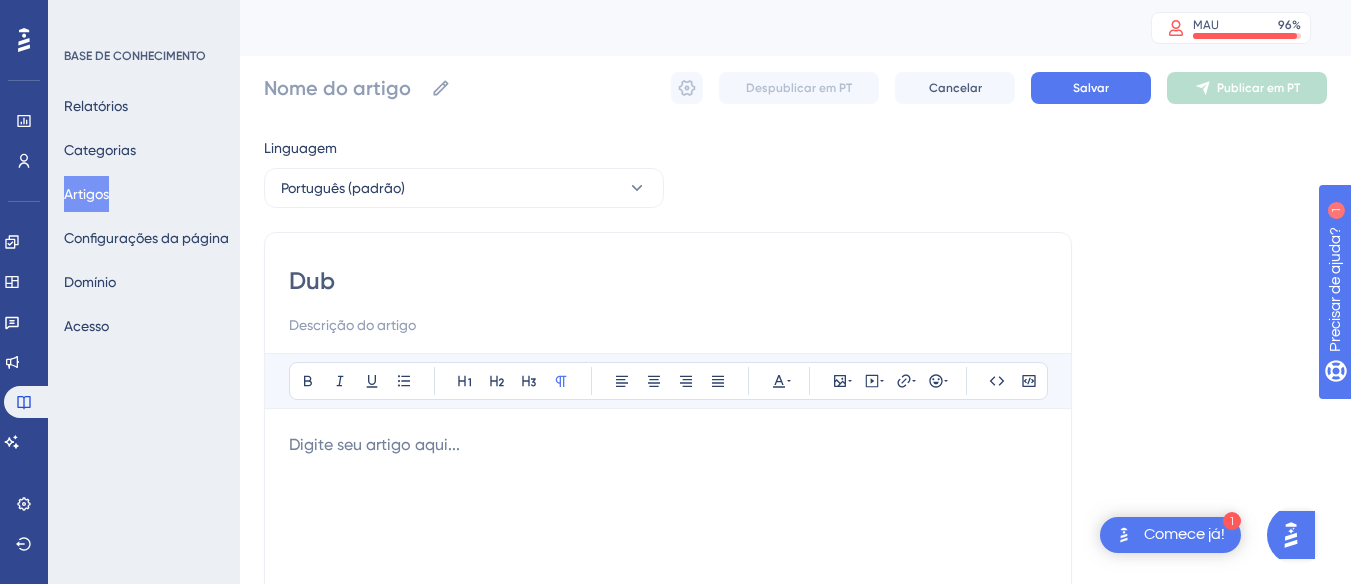 type on "Du" 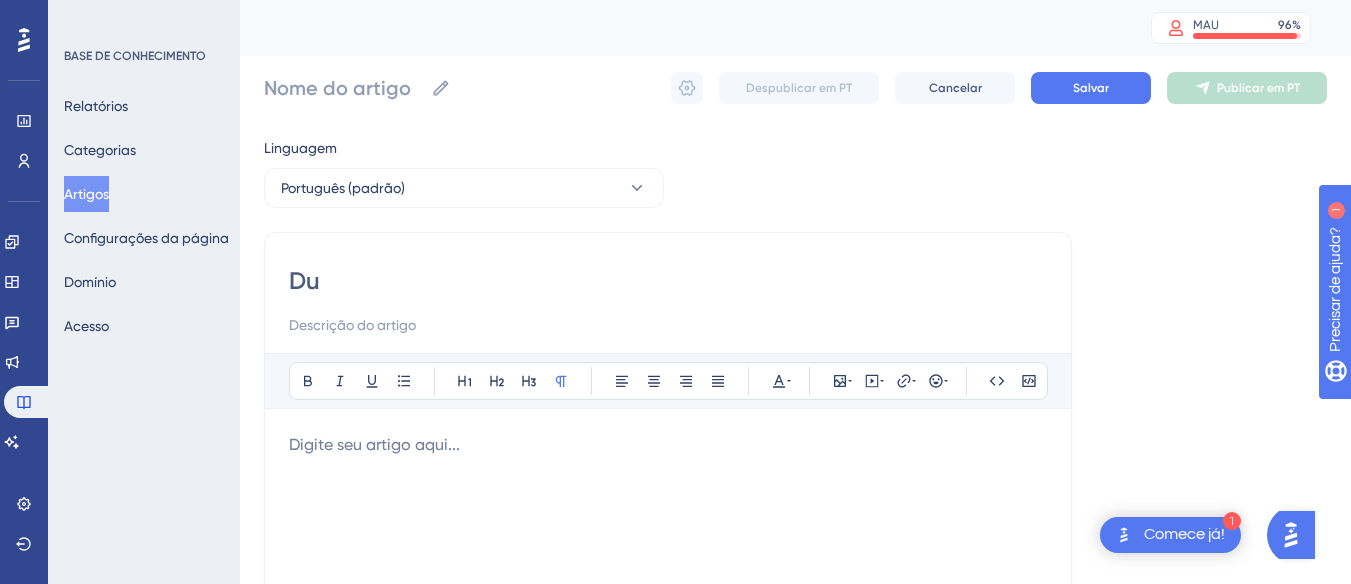 type on "Du" 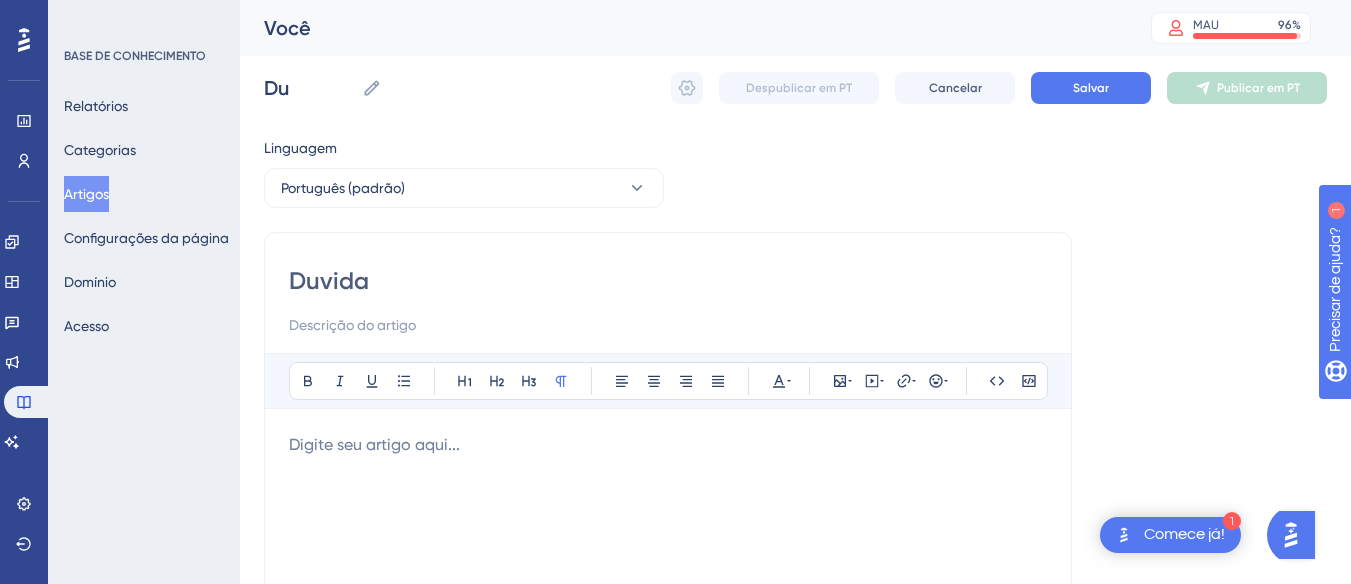 type on "Dúvidas" 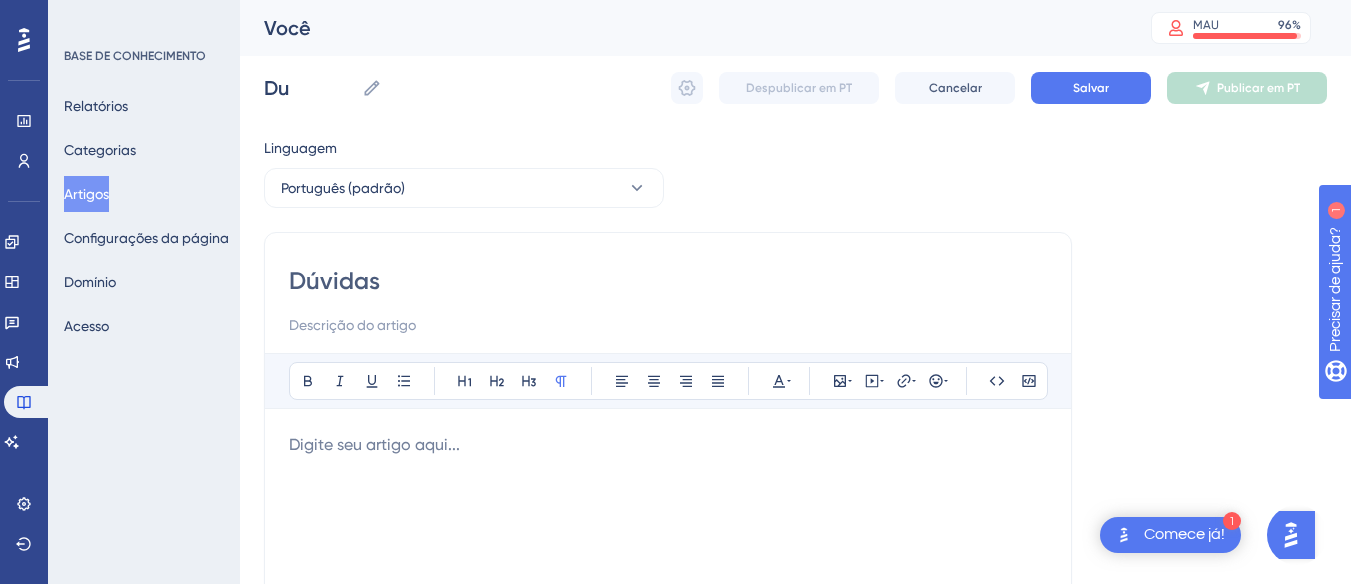 type on "Dúvidas" 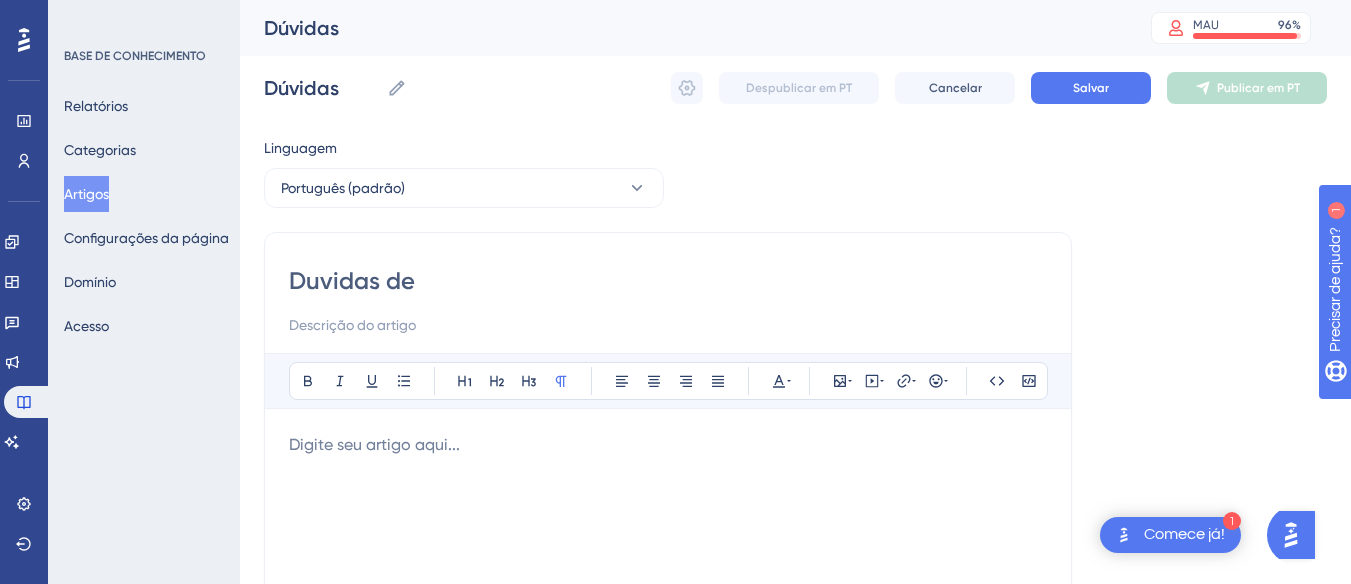 type on "Duvidas de" 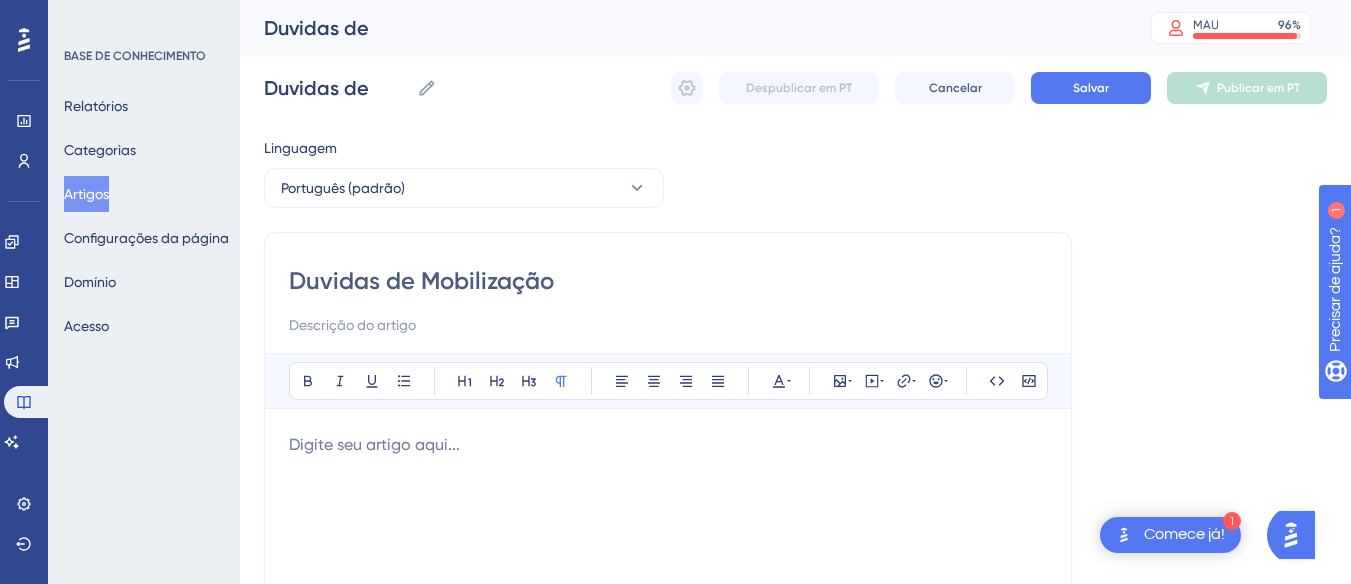 type on "Dúvidas de Mobilização!" 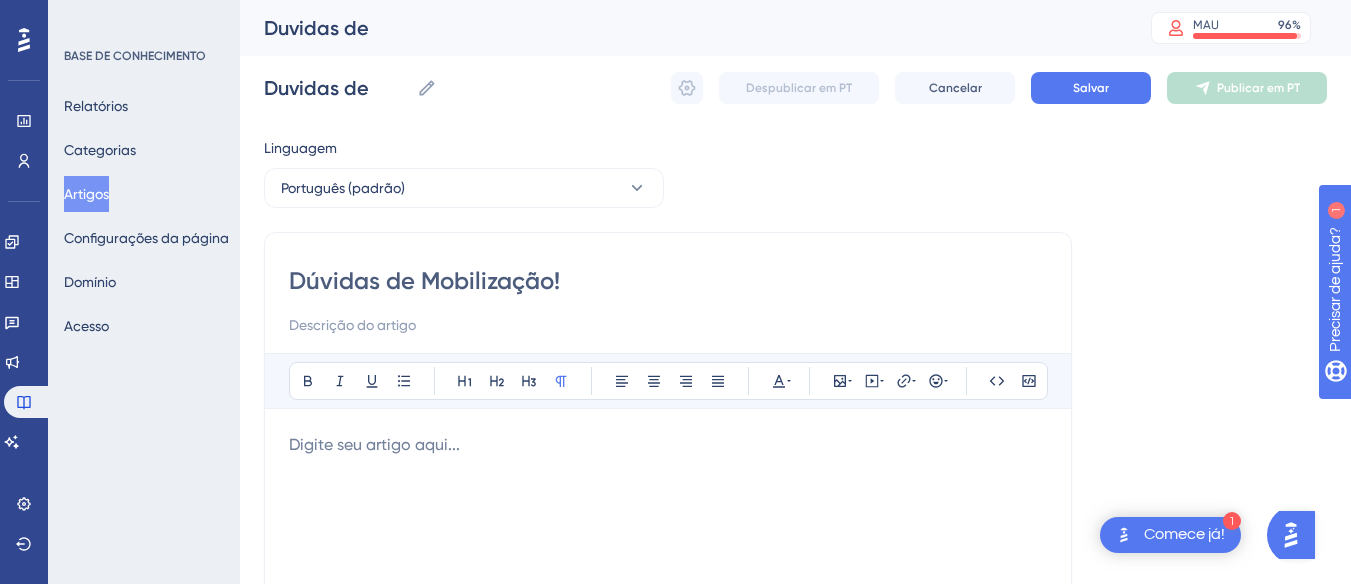 type on "Dúvidas de Mobilização!" 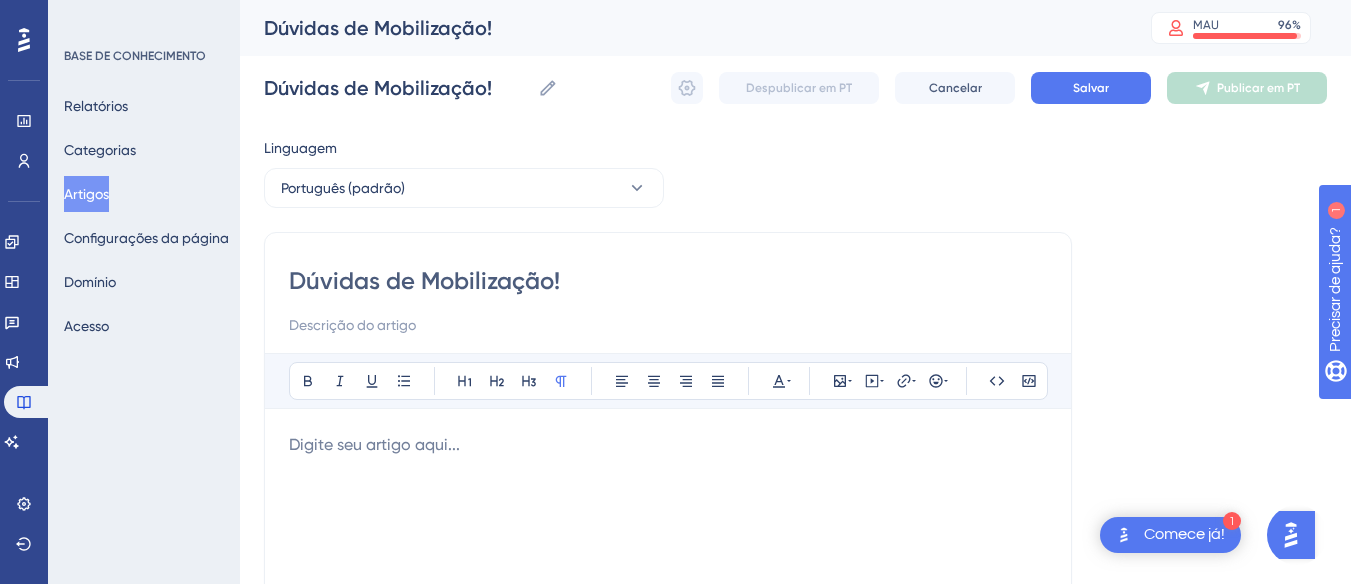 click on "Dúvidas de Mobilização!" at bounding box center [668, 281] 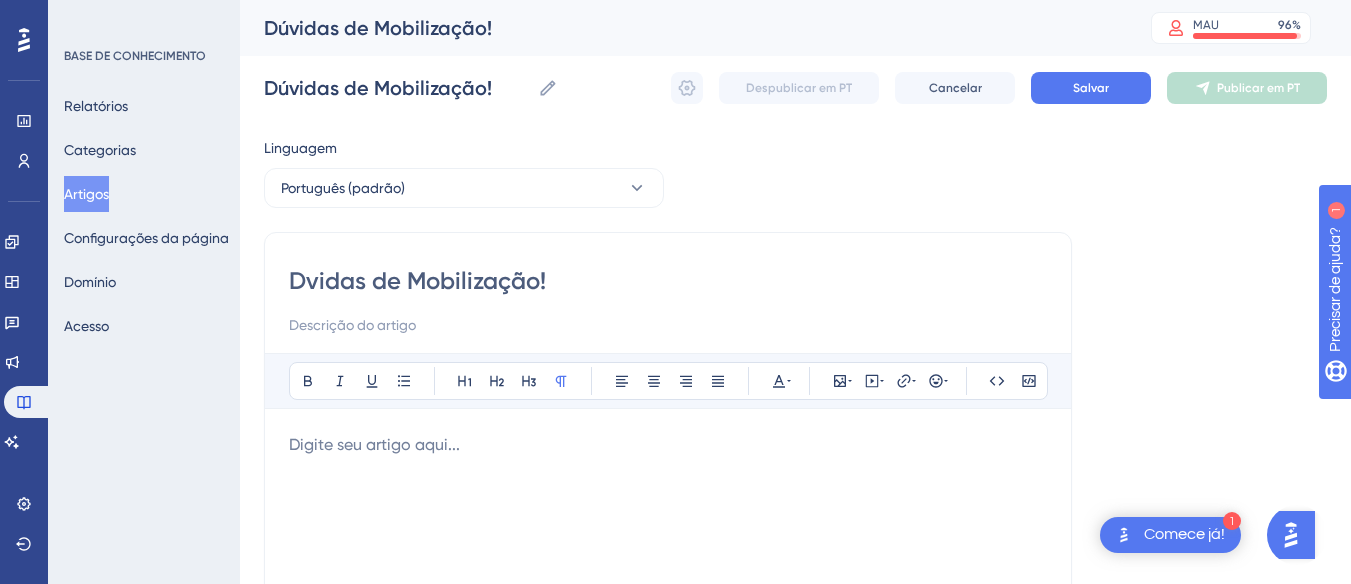 type on "Dvidas de Mobilização!" 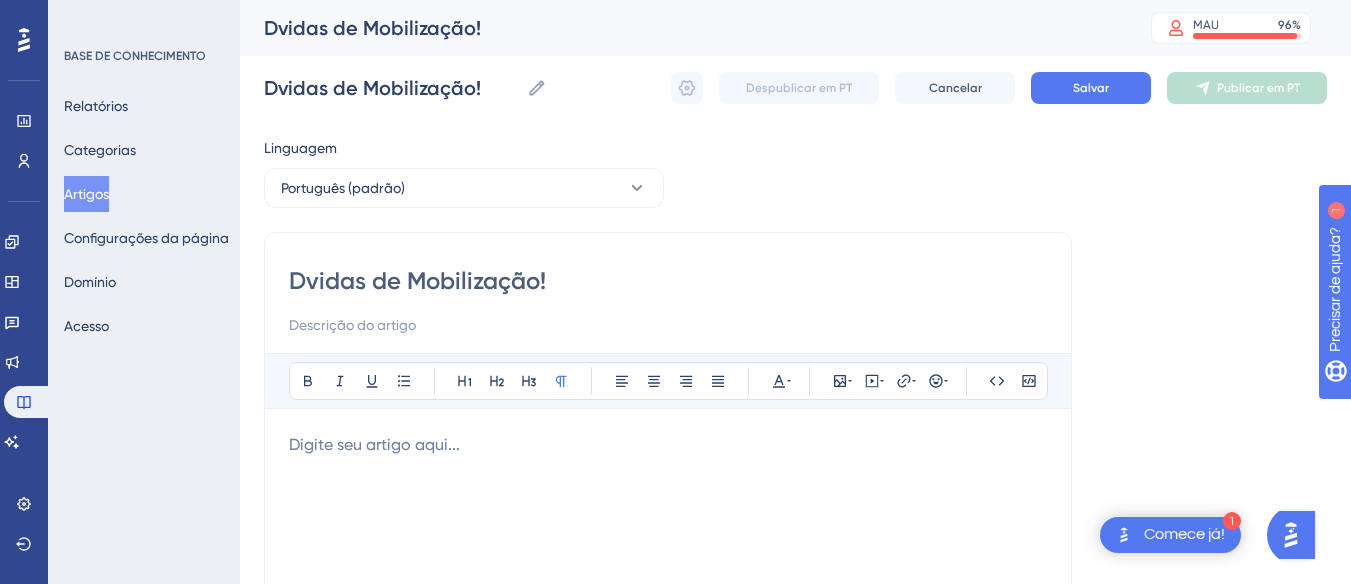 type on "Dúvidas de Mobilização!" 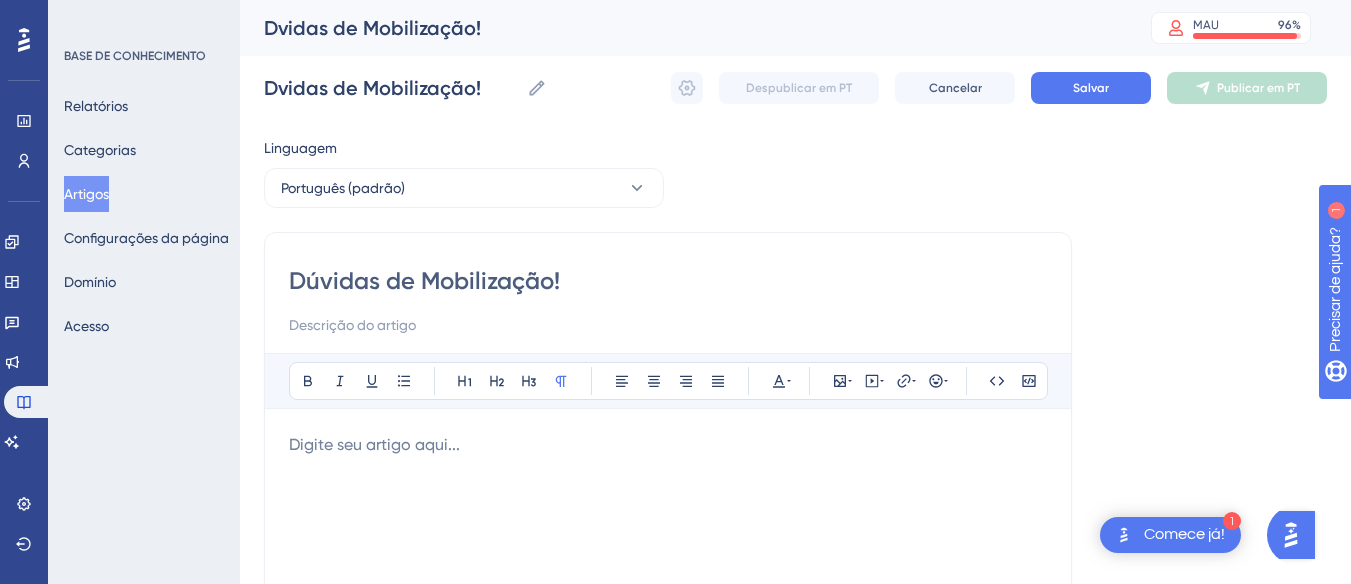 type on "Dúvidas de Mobilização!" 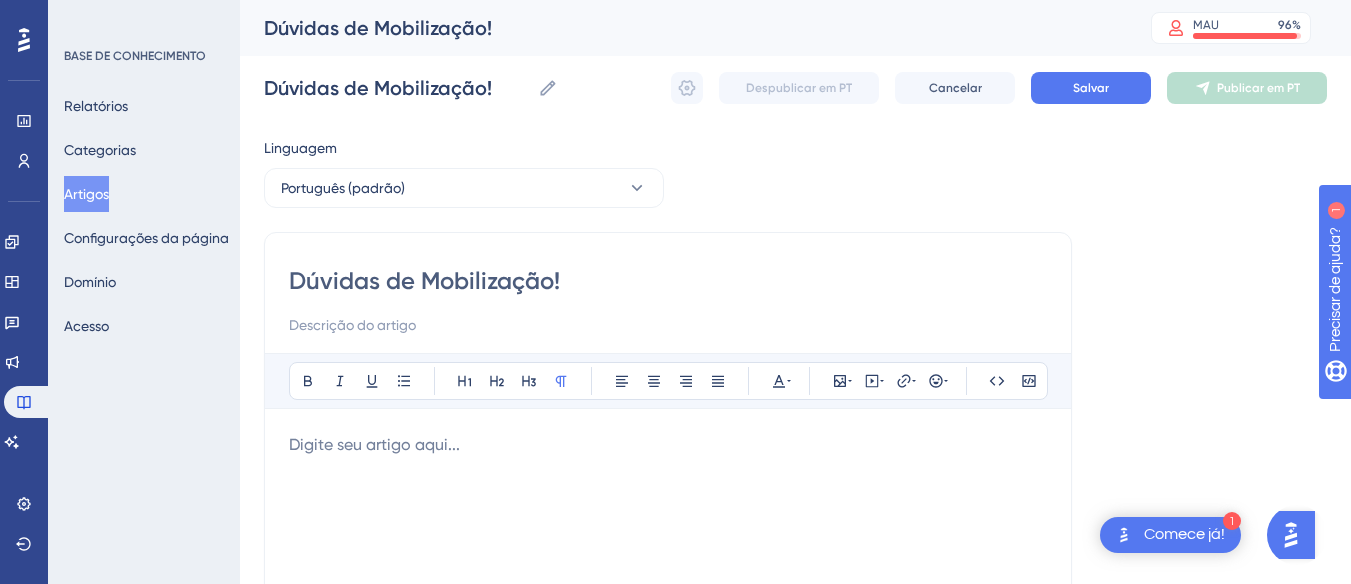 click on "Dúvidas de Mobilização!" at bounding box center (668, 281) 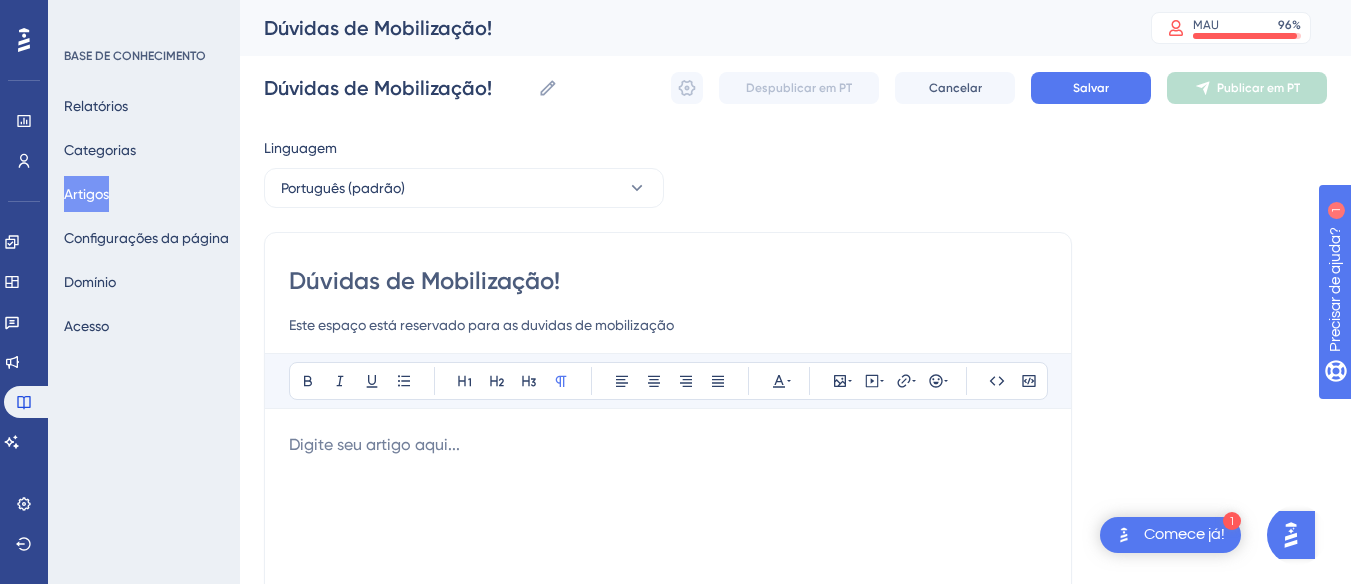 type on "Dúvidas de Mobilização!" 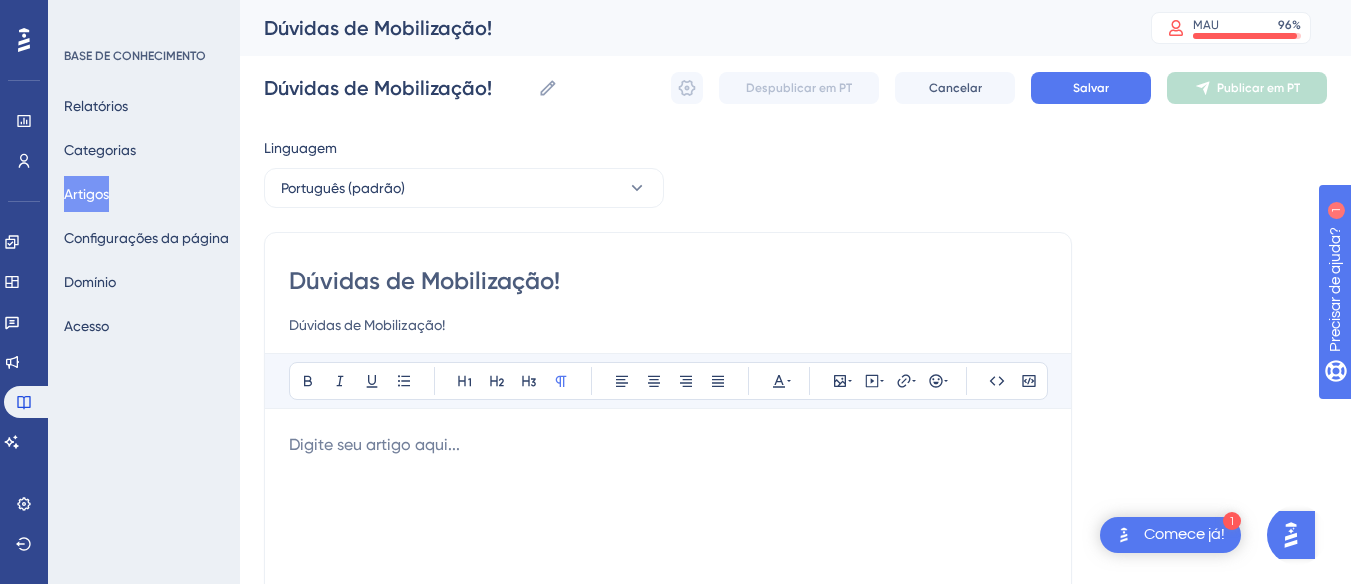 drag, startPoint x: 711, startPoint y: 326, endPoint x: 284, endPoint y: 326, distance: 427 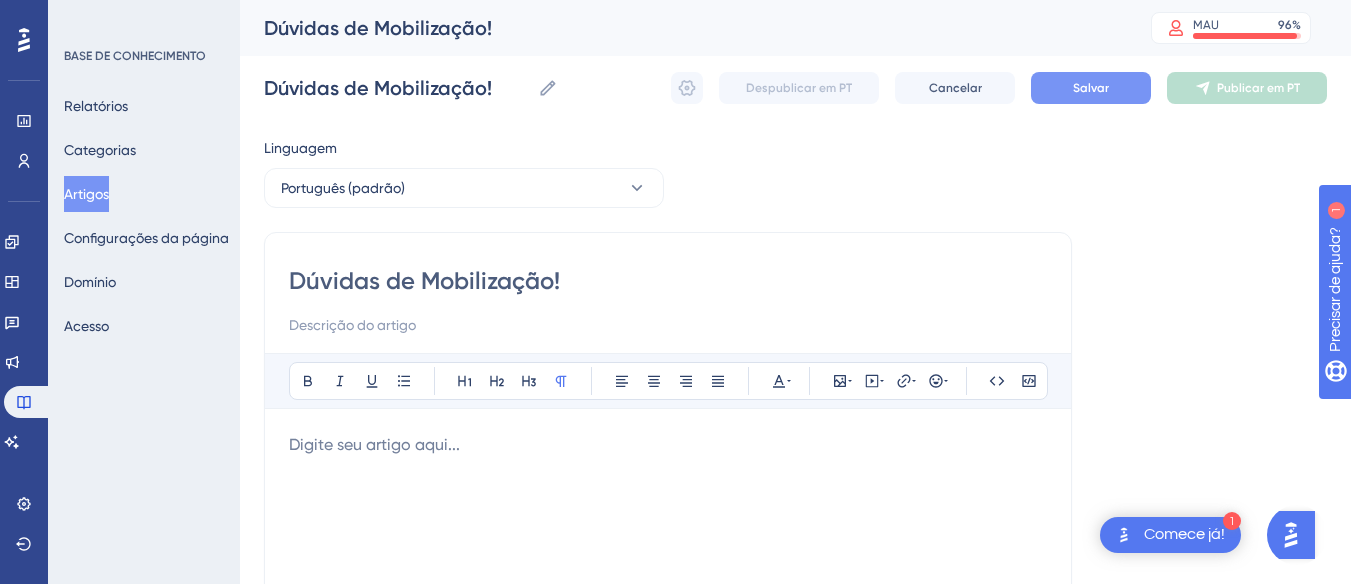 click on "Salvar" at bounding box center (1091, 88) 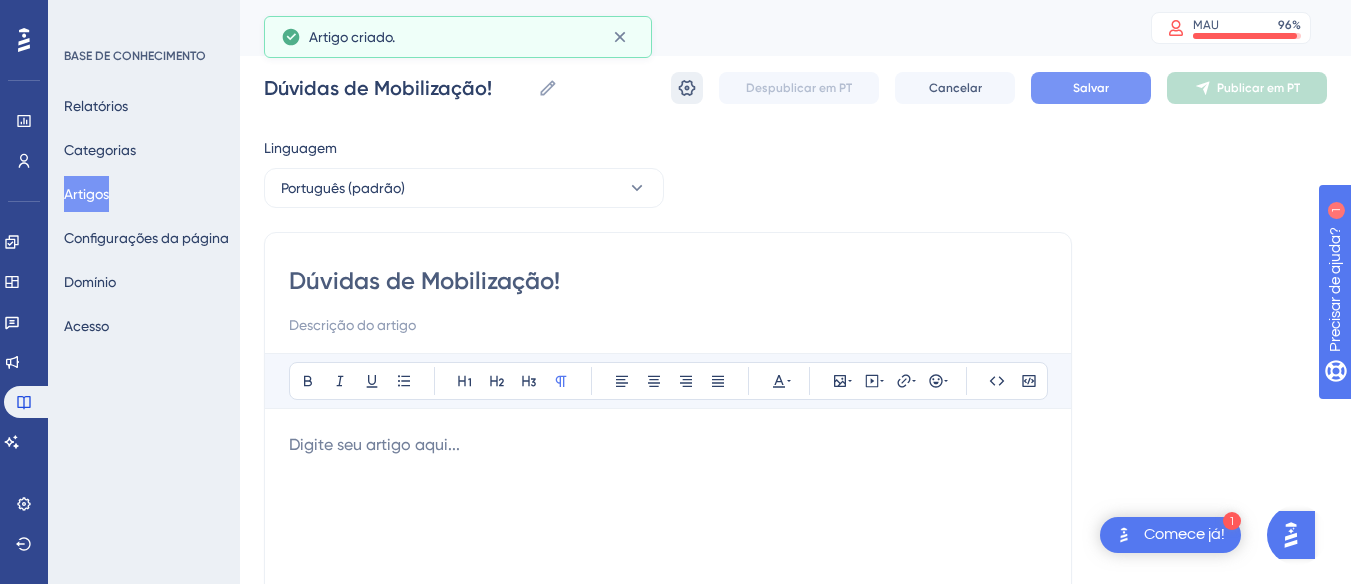 click 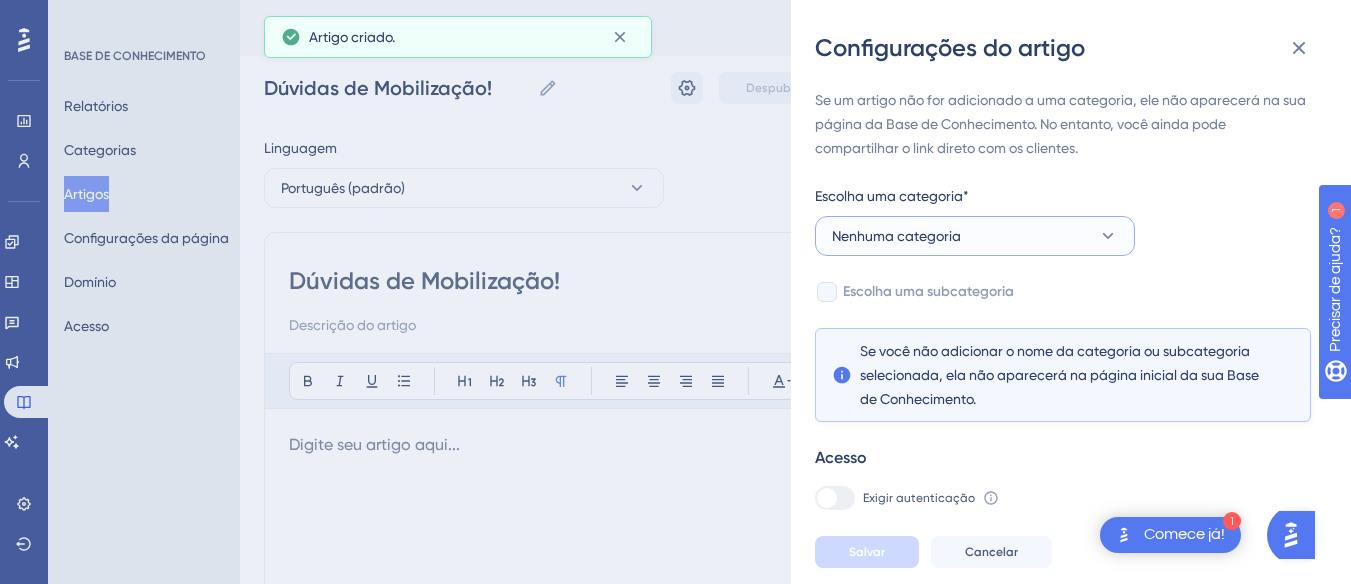 click on "Nenhuma categoria" at bounding box center (896, 236) 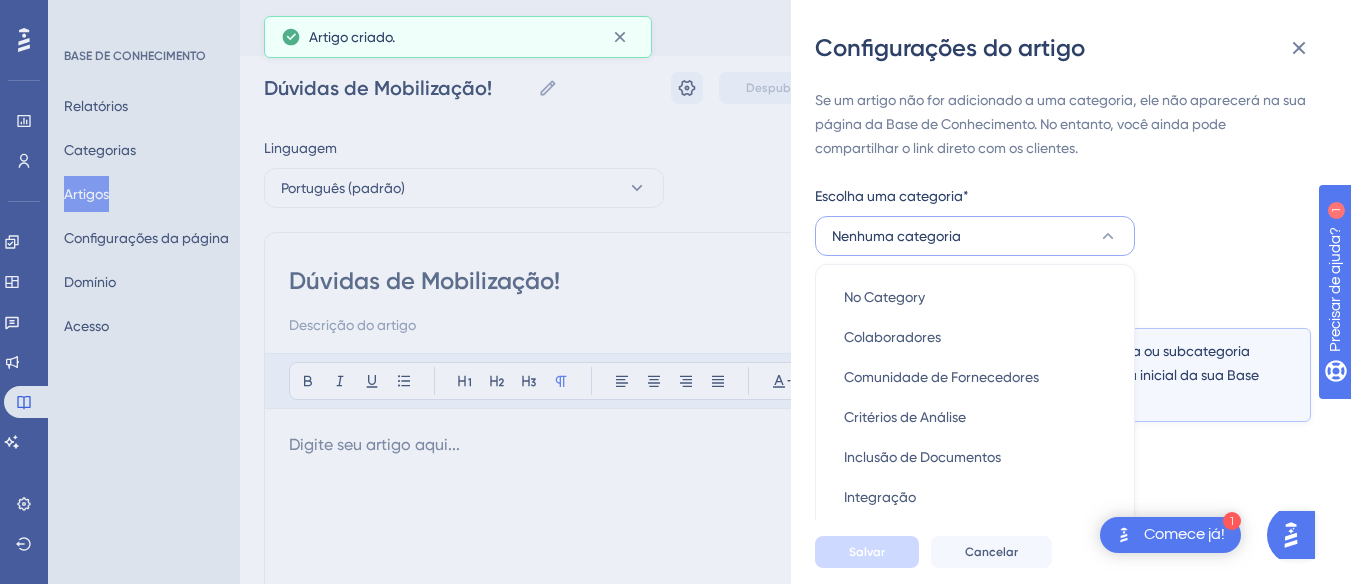 scroll, scrollTop: 91, scrollLeft: 0, axis: vertical 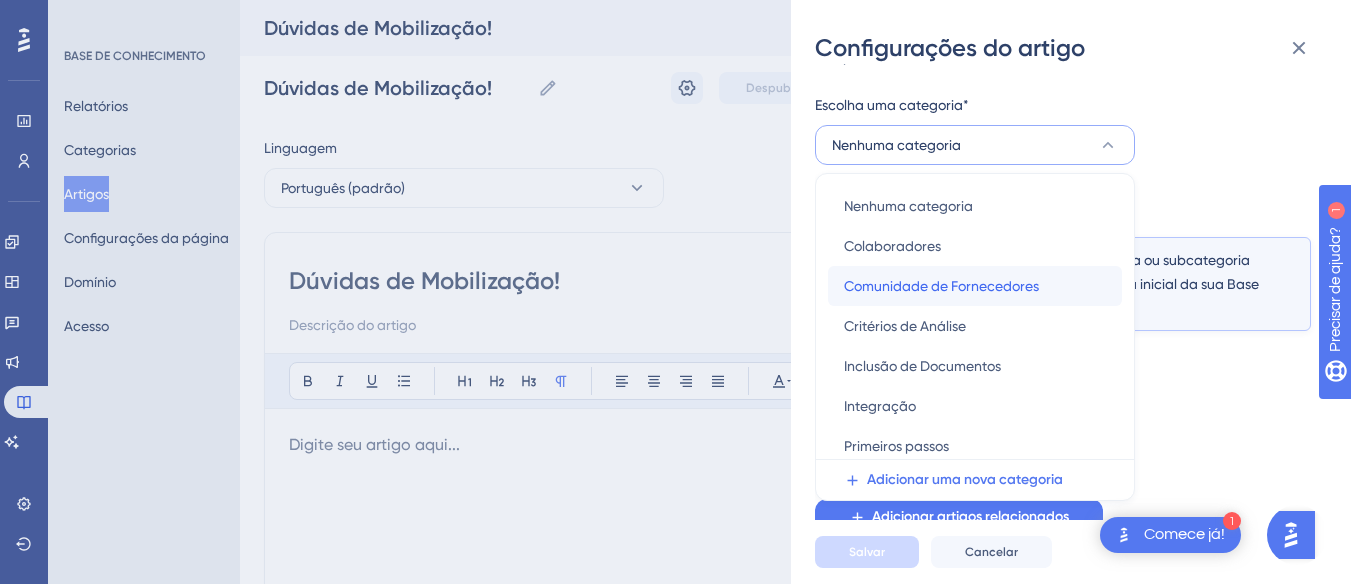 click on "Comunidade de Fornecedores" at bounding box center [941, 286] 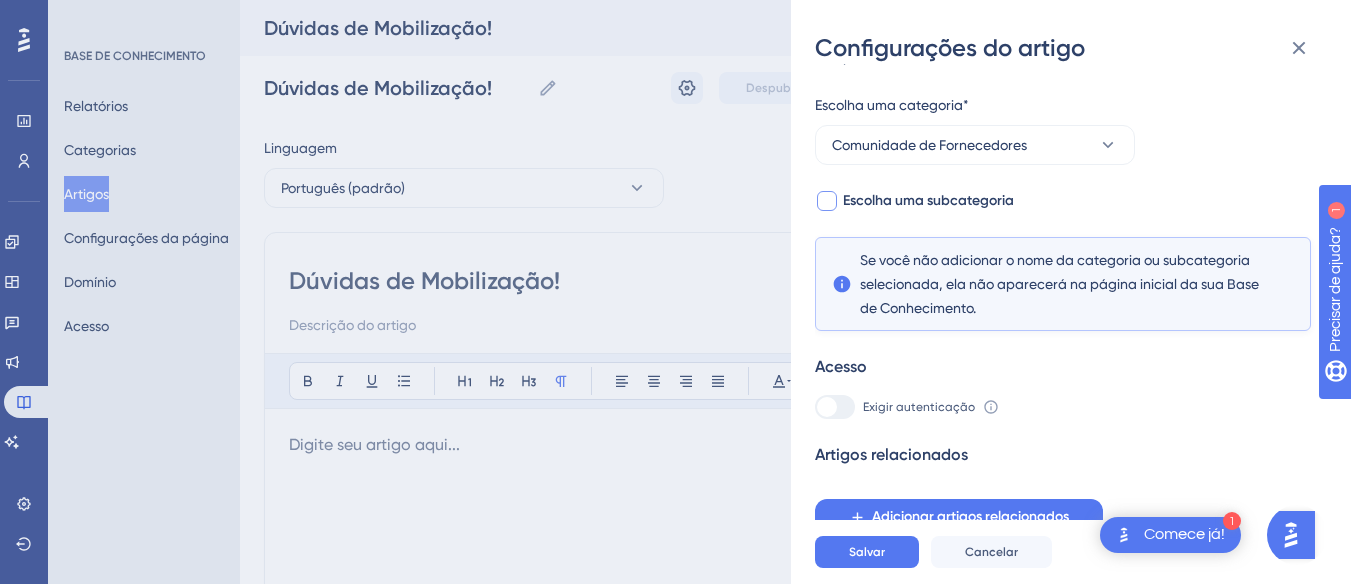 click at bounding box center (827, 201) 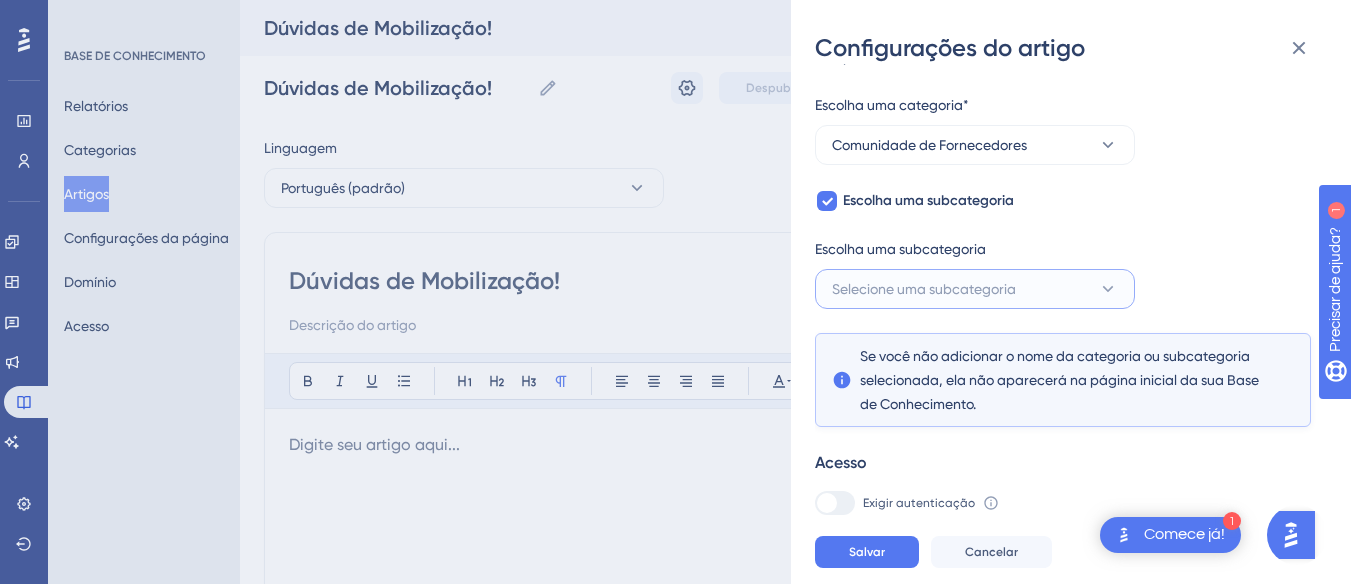click on "Selecione uma subcategoria" at bounding box center [975, 289] 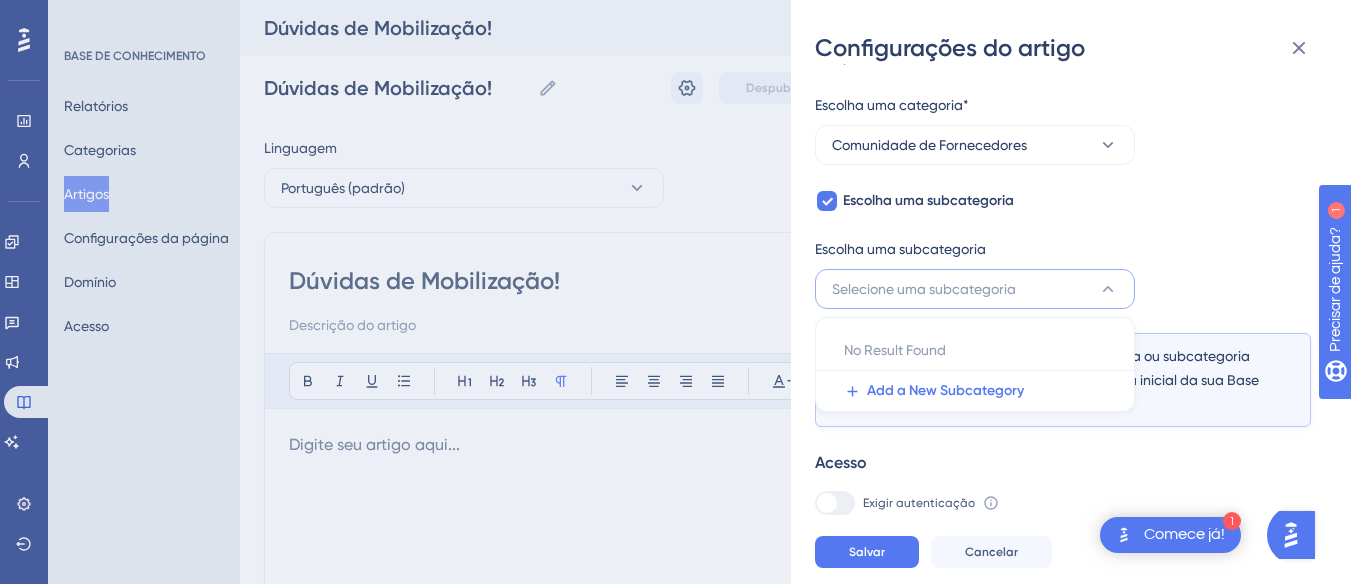 scroll, scrollTop: 187, scrollLeft: 0, axis: vertical 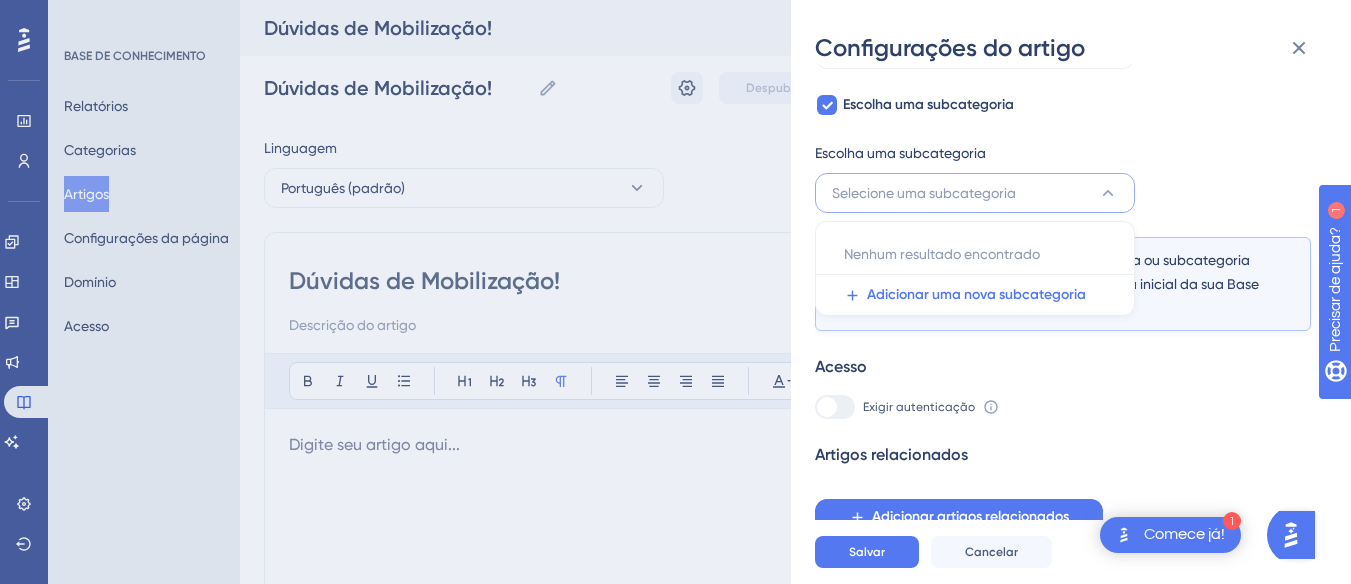 click on "Se um artigo não for adicionado a uma categoria, ele não aparecerá na sua página da Base de Conhecimento. No entanto, você ainda pode compartilhar o link direto com os clientes. Escolha uma categoria* Comunidade de Fornecedores Escolha uma subcategoria Escolha uma subcategoria Selecione uma subcategoria Nenhum resultado encontrado Nenhum resultado encontrado Adicionar uma nova subcategoria Se você não adicionar o nome da categoria ou subcategoria selecionada, ela não aparecerá na página inicial da sua Base de Conhecimento. Acesso Exigir autenticação Para alterar essa configuração, você deve gerenciar suas preferências de acesso na aba Acesso. Saber mais Artigos relacionados Adicionar artigos relacionados" at bounding box center (1063, 218) 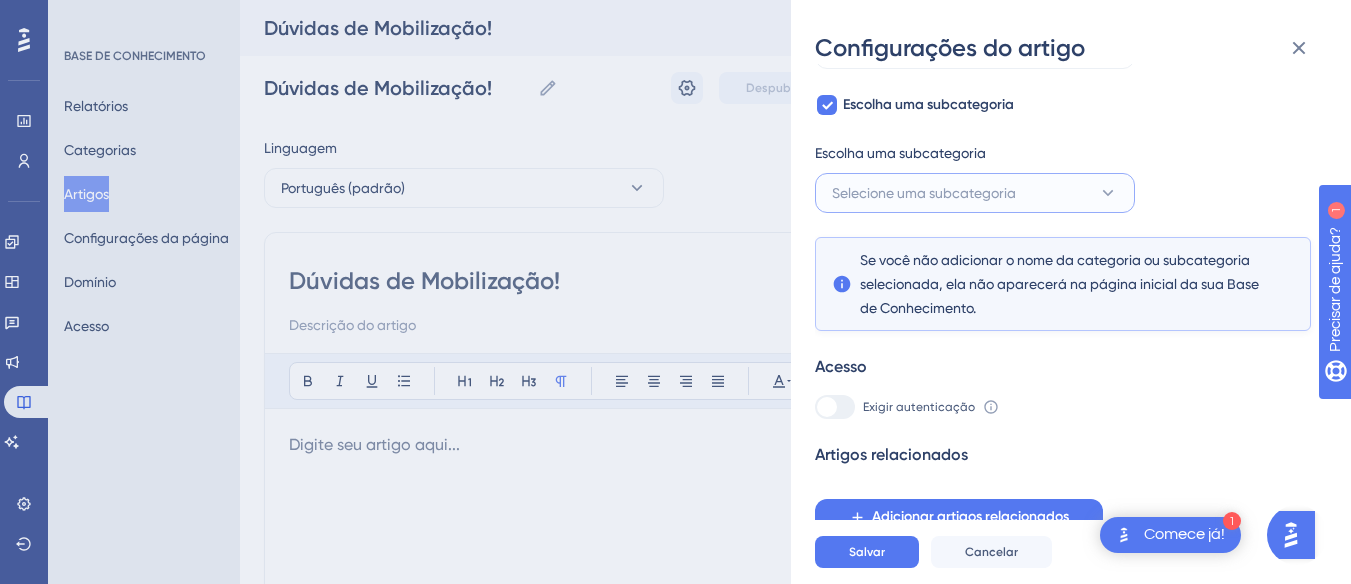 click on "Selecione uma subcategoria" at bounding box center (975, 193) 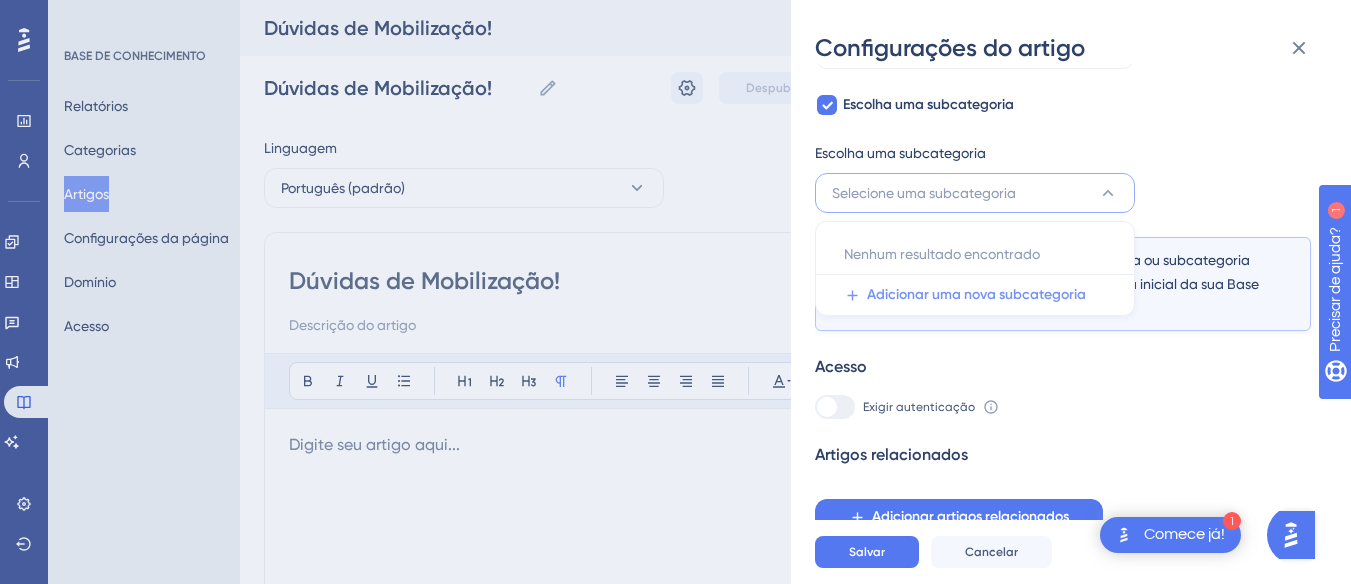 click on "Adicionar uma nova subcategoria" at bounding box center [976, 294] 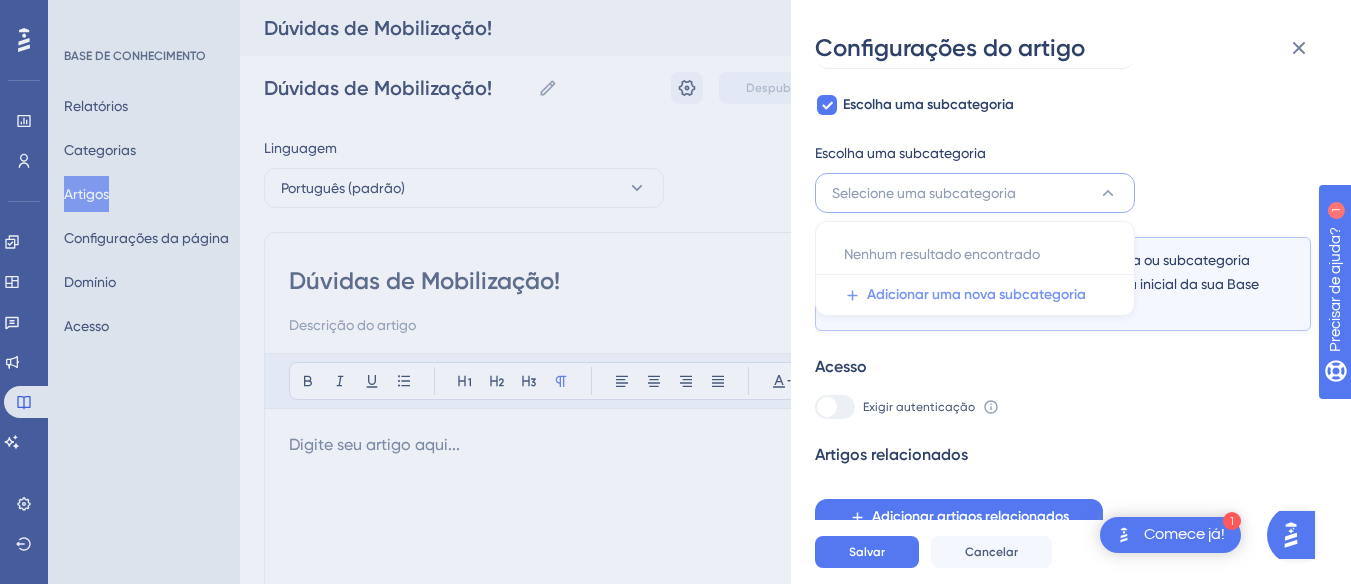 scroll, scrollTop: 0, scrollLeft: 0, axis: both 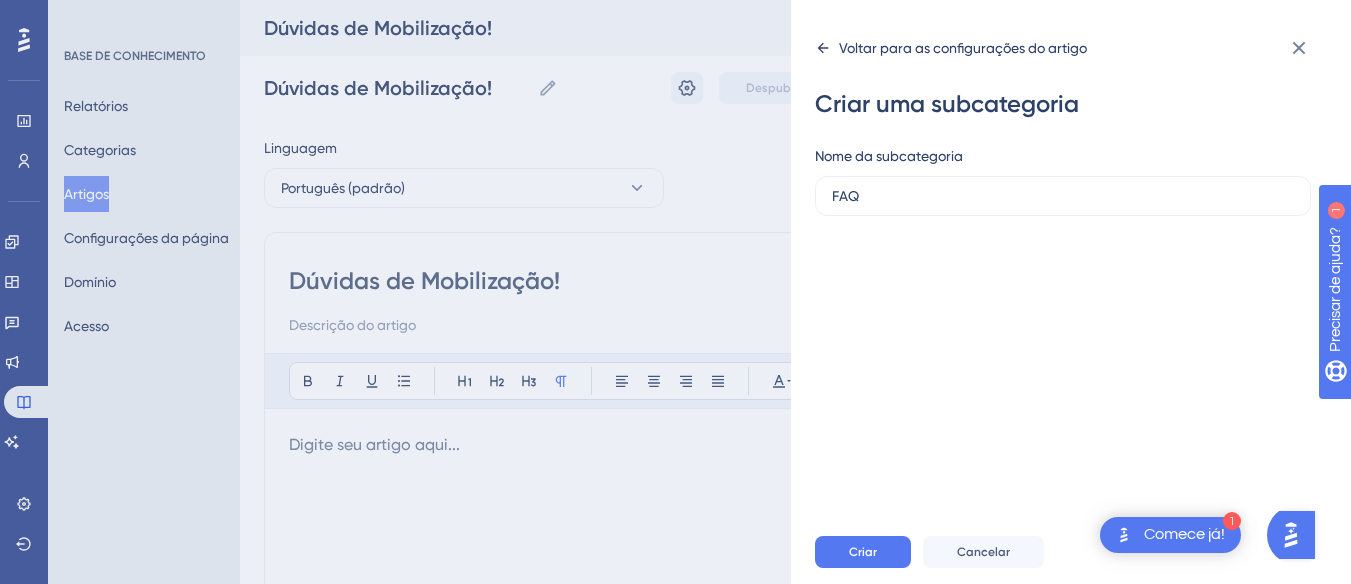 type on "FAQ" 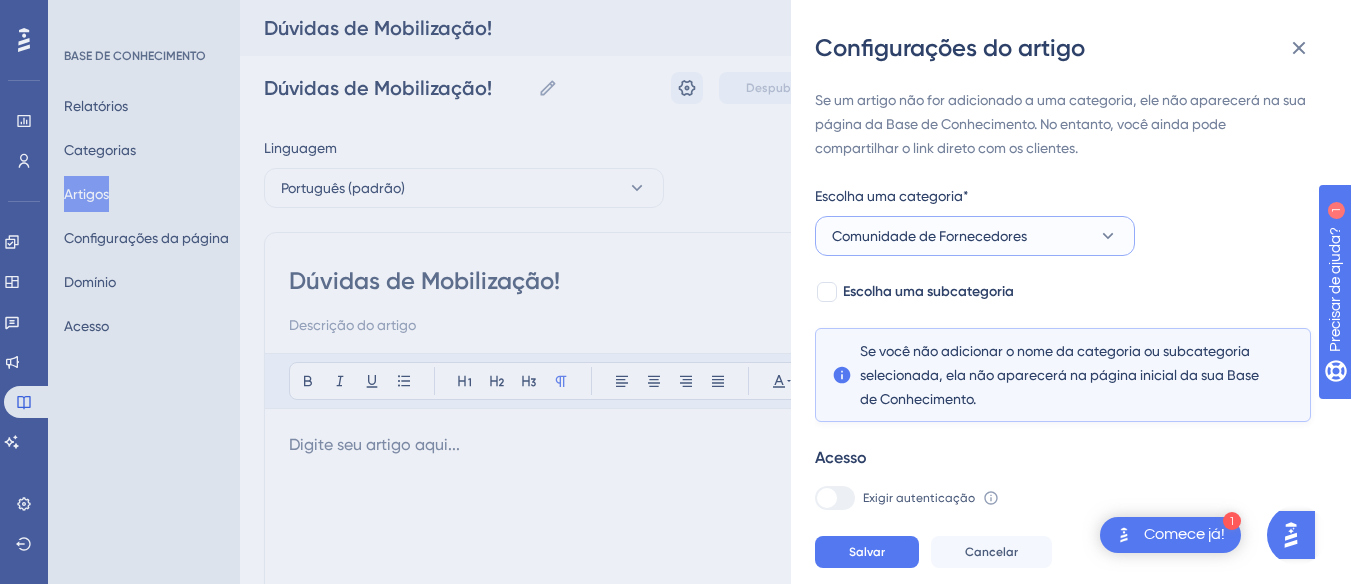 click on "Comunidade de Fornecedores" at bounding box center (929, 236) 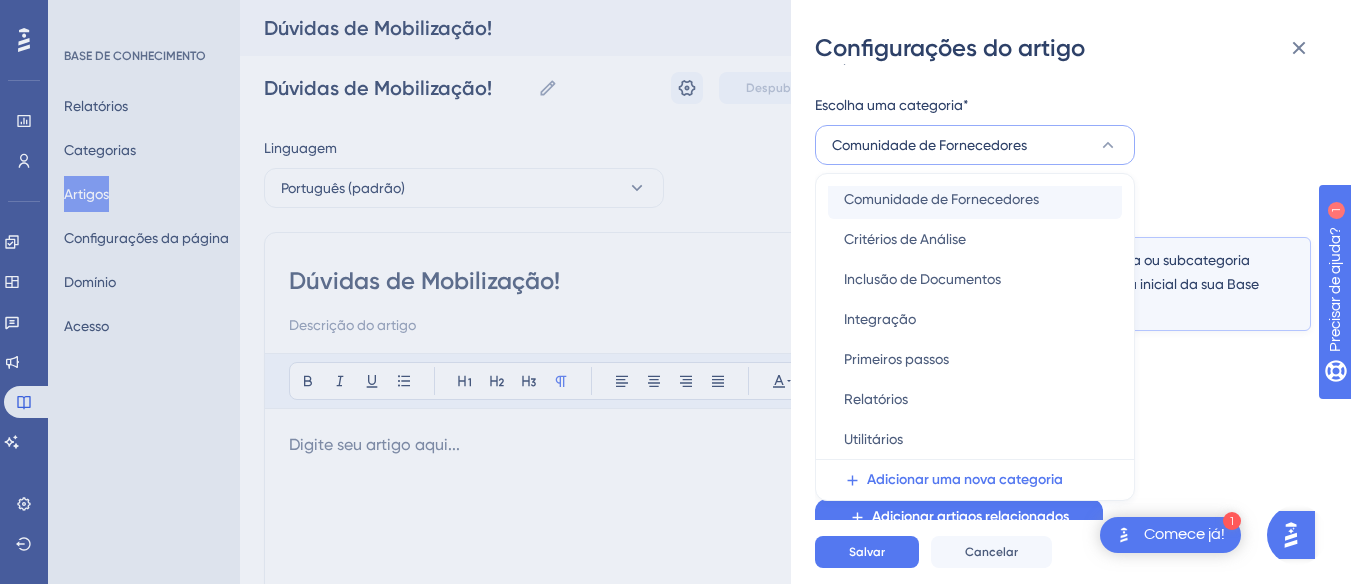 scroll, scrollTop: 0, scrollLeft: 0, axis: both 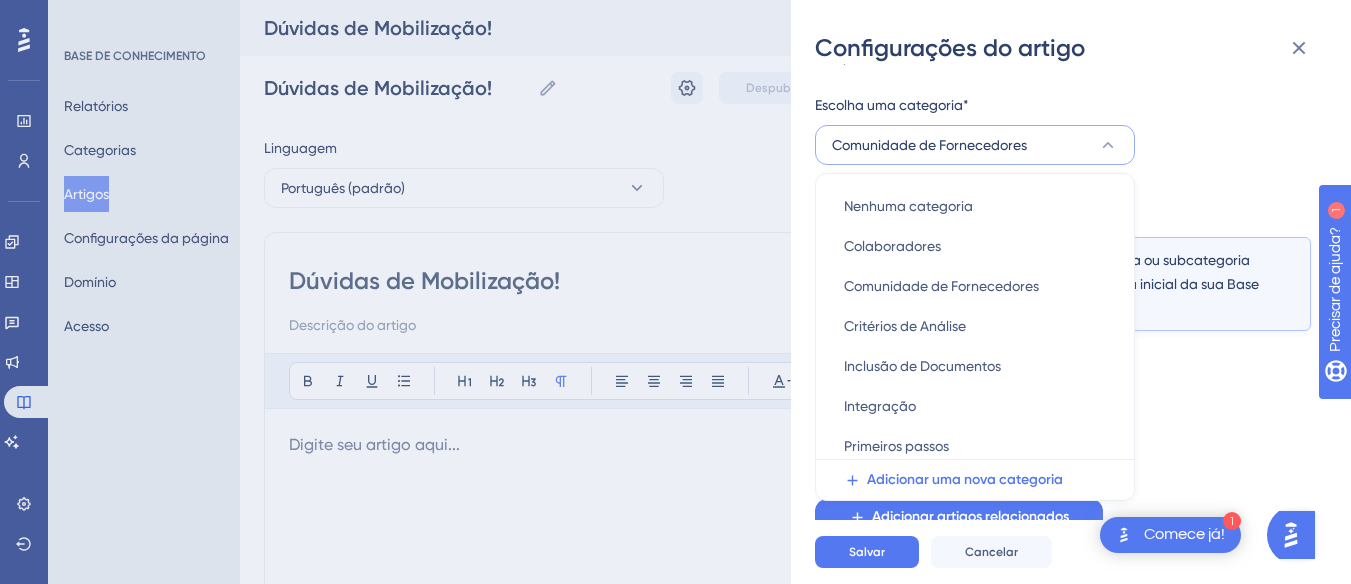 click on "Se um artigo não for adicionado a uma categoria, ele não aparecerá na sua página da Base de Conhecimento. No entanto, você ainda pode compartilhar o link direto com os clientes. Escolha uma categoria* Comunidade de Fornecedores Nenhuma categoria Nenhuma categoria Colaboradores Colaboradores Comunidade de Fornecedores Comunidade de Fornecedores Critérios de Análise Critérios de Análise Inclusão de Documentos Inclusão de Documentos Integração Integração Primeiros passos Primeiros passos Relatórios Relatórios Utilitários Utilitários Adicionar uma nova categoria Escolha uma subcategoria Se você não adicionar o nome da categoria ou subcategoria selecionada, ela não aparecerá na página inicial da sua Base de Conhecimento. Acesso Exigir autenticação Para alterar essa configuração, você deve gerenciar suas preferências de acesso na aba Acesso. Saber mais Artigos relacionados Adicionar artigos relacionados" at bounding box center [1063, 266] 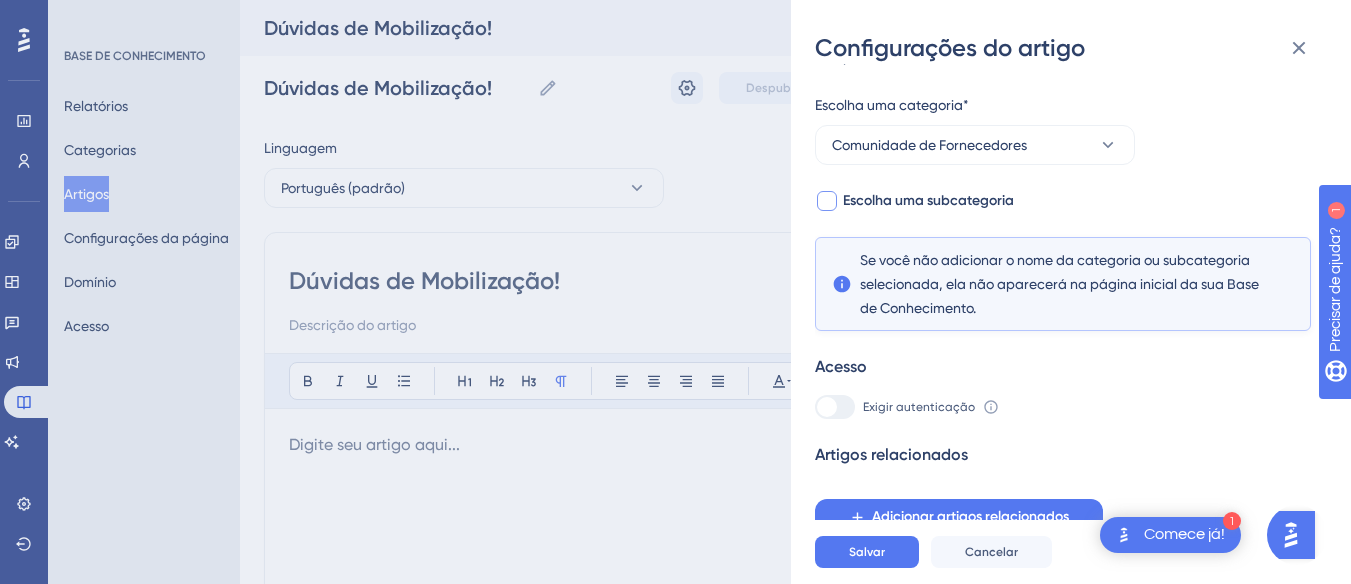click on "Escolha uma subcategoria" at bounding box center (914, 201) 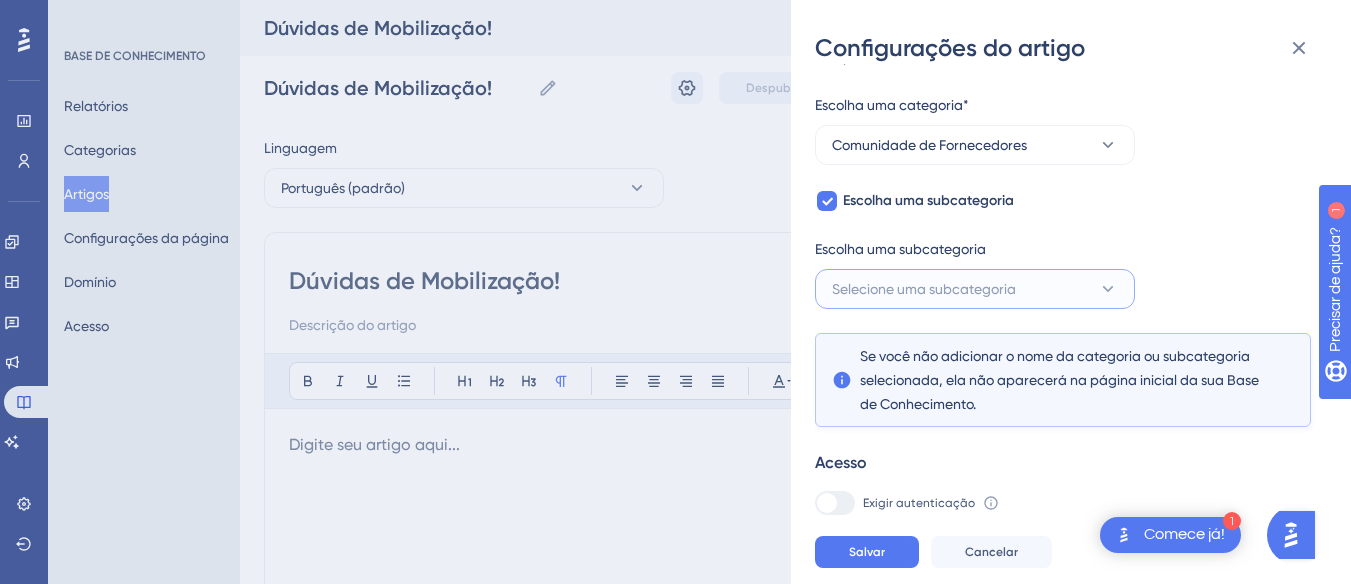 click on "Selecione uma subcategoria" at bounding box center [924, 289] 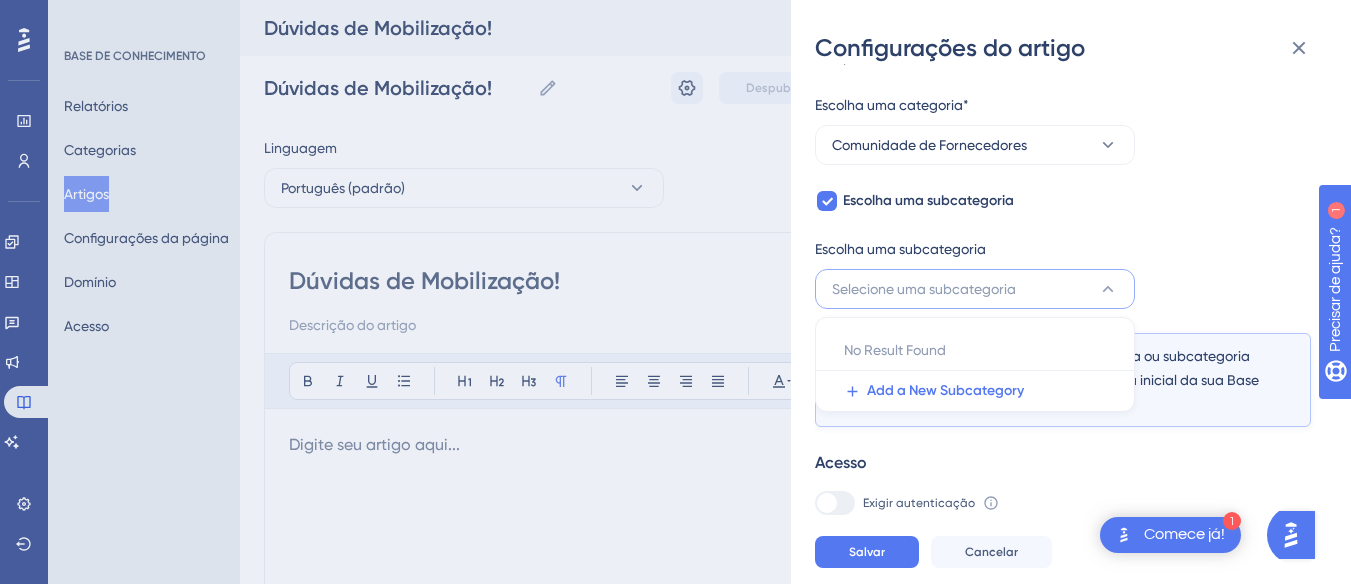 scroll, scrollTop: 187, scrollLeft: 0, axis: vertical 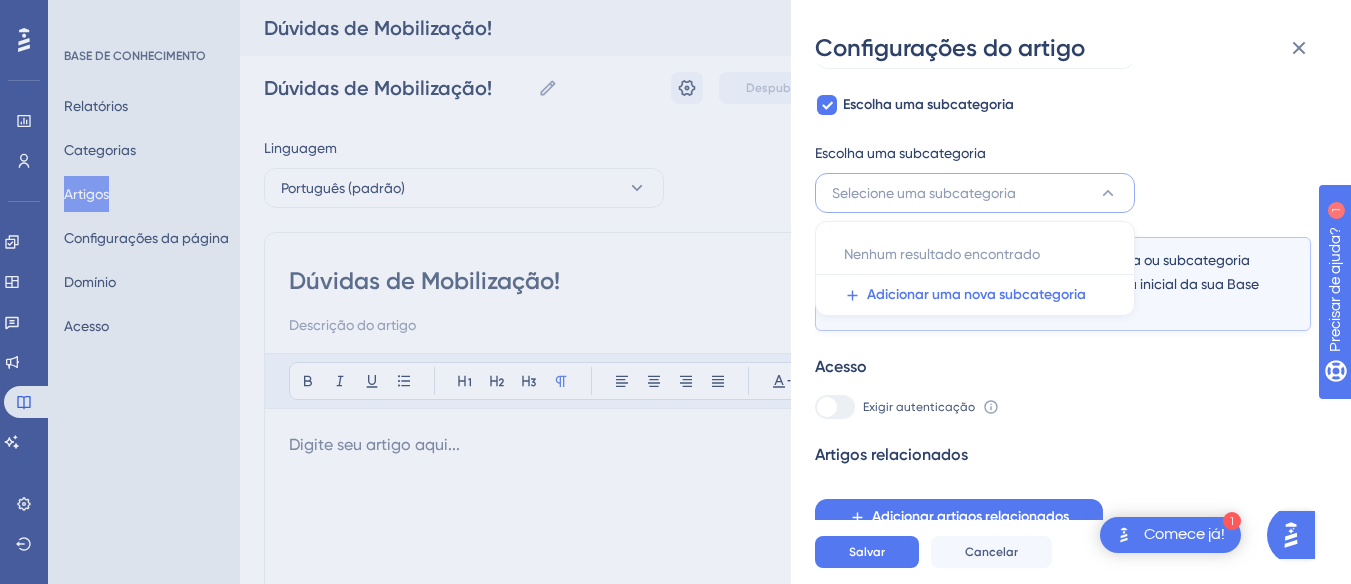 type 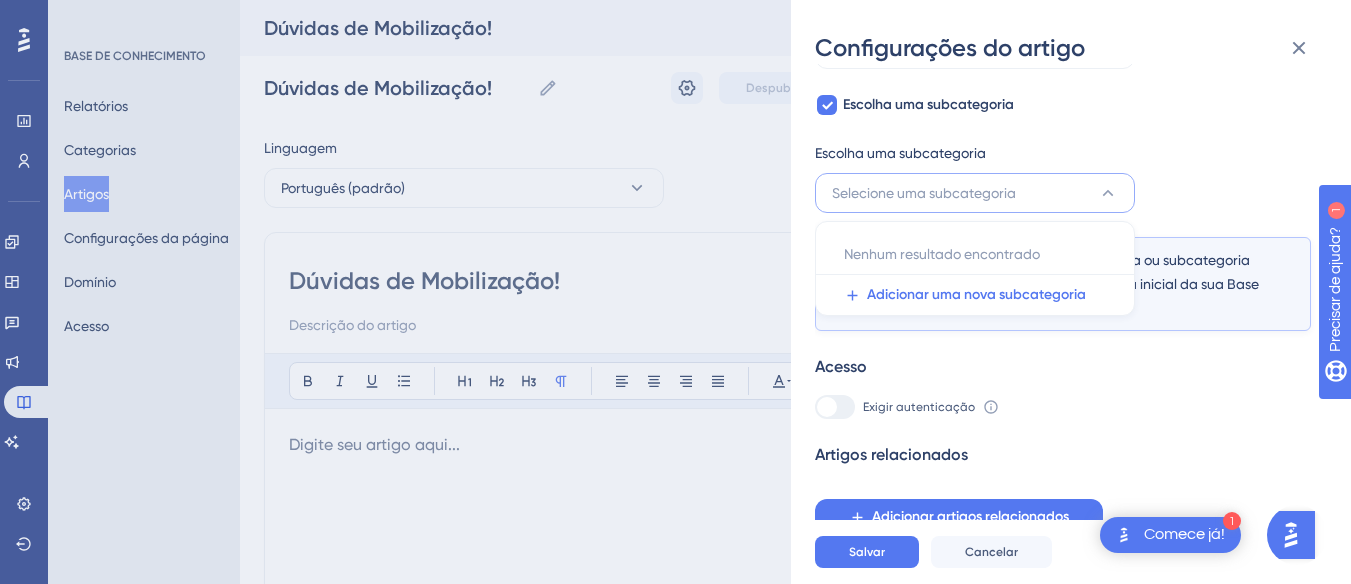 click 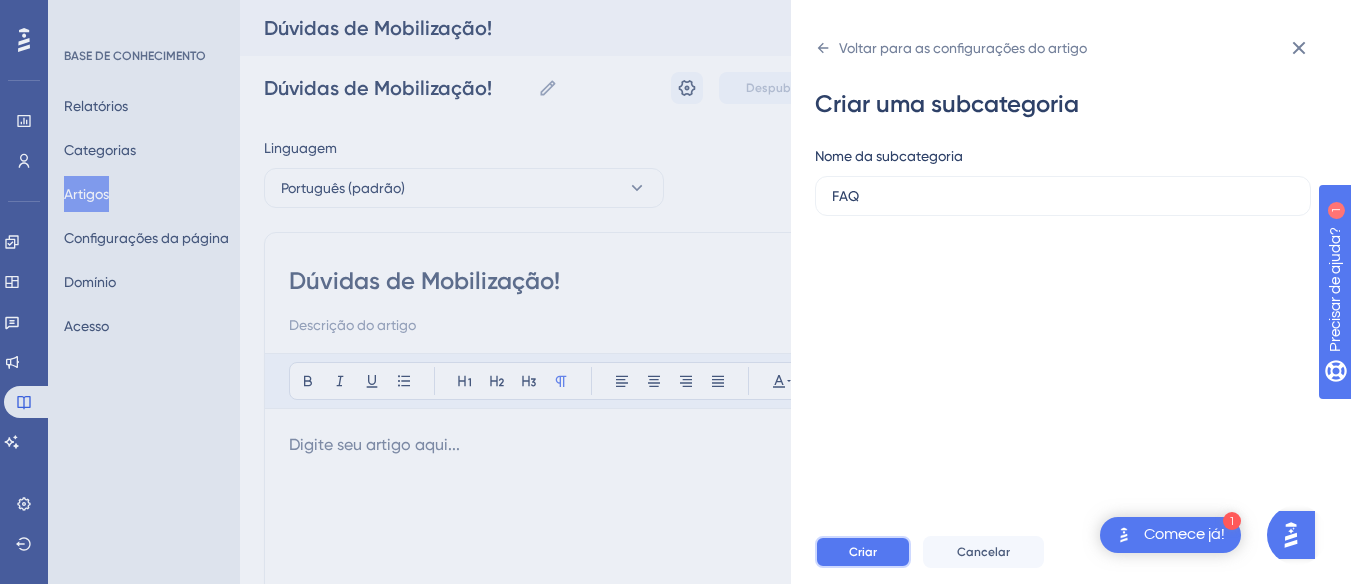 click on "Criar" at bounding box center [863, 552] 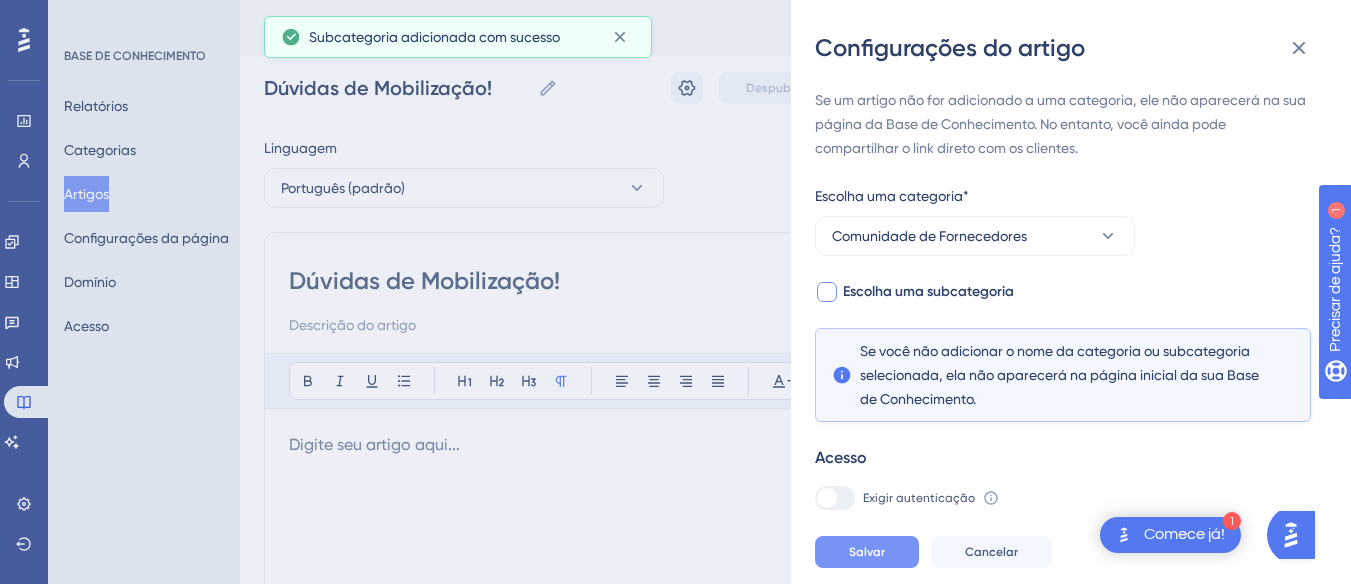 click on "Escolha uma subcategoria" at bounding box center [928, 291] 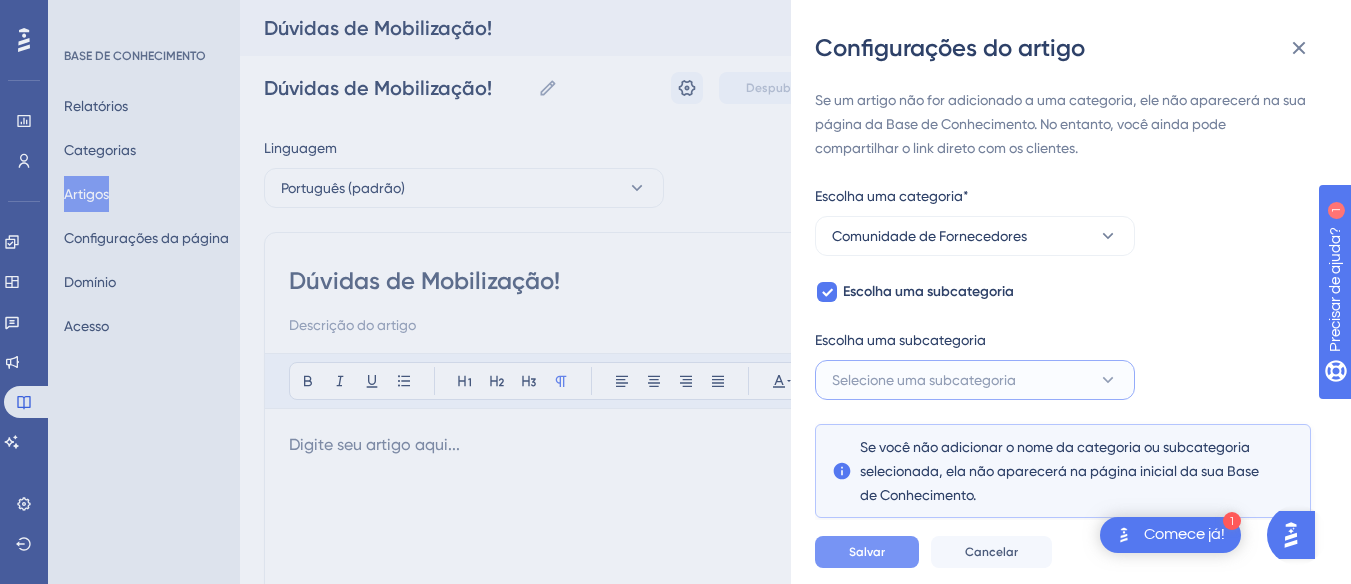 click on "Selecione uma subcategoria" at bounding box center (924, 380) 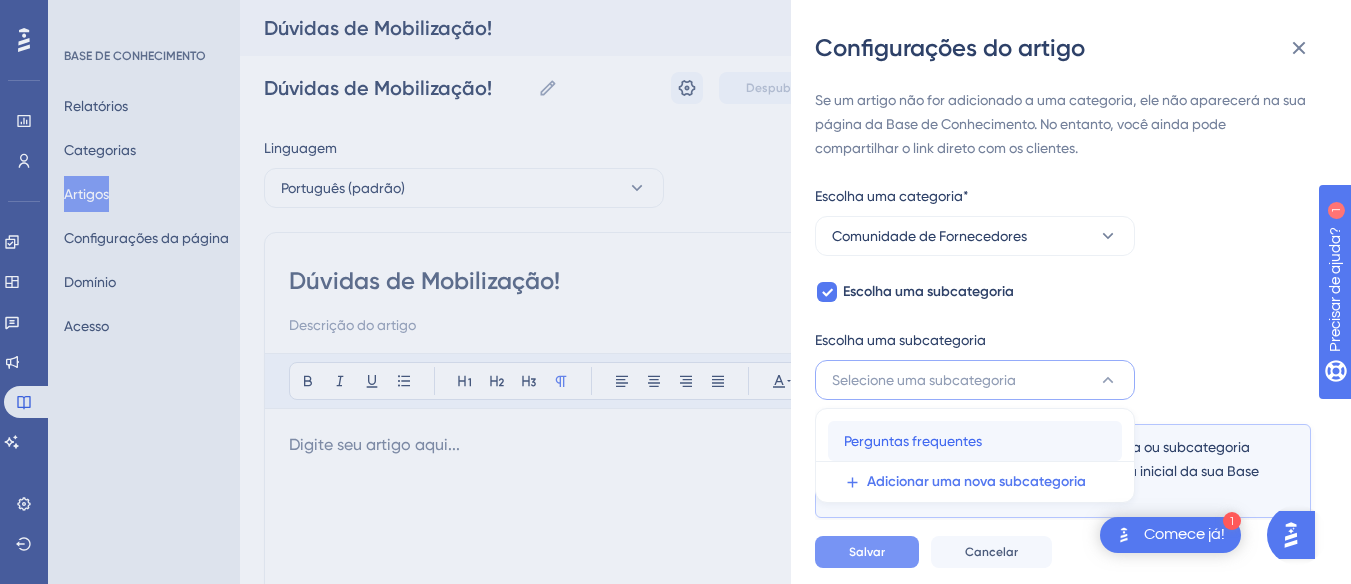 click on "Perguntas frequentes" at bounding box center [913, 441] 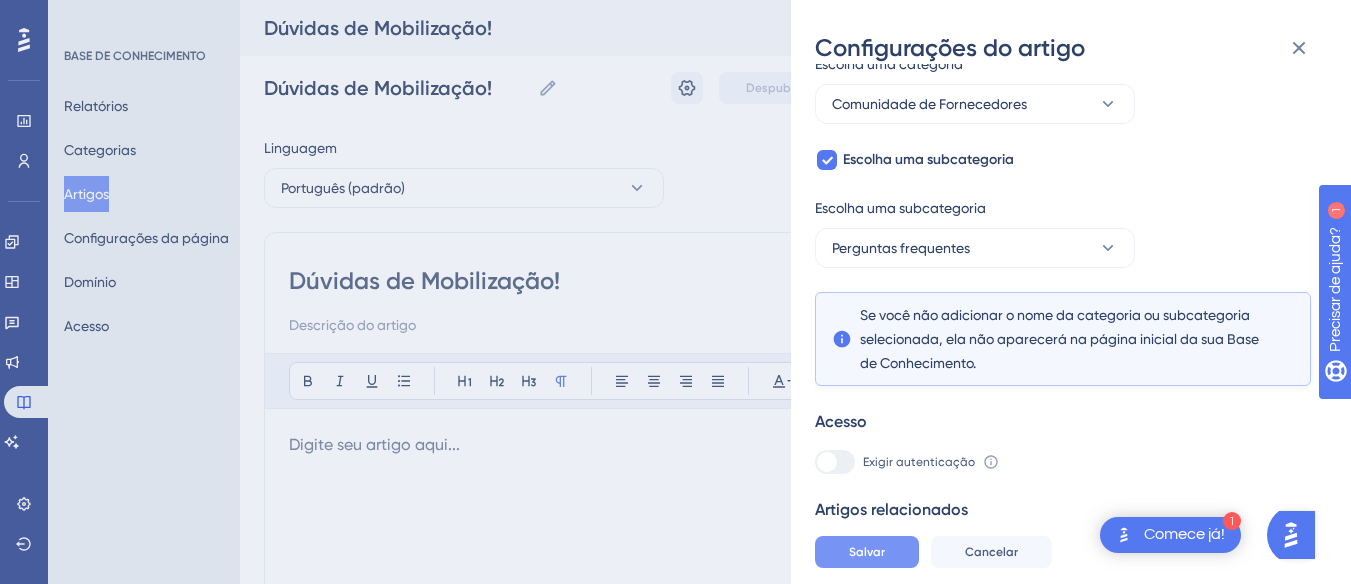 scroll, scrollTop: 187, scrollLeft: 0, axis: vertical 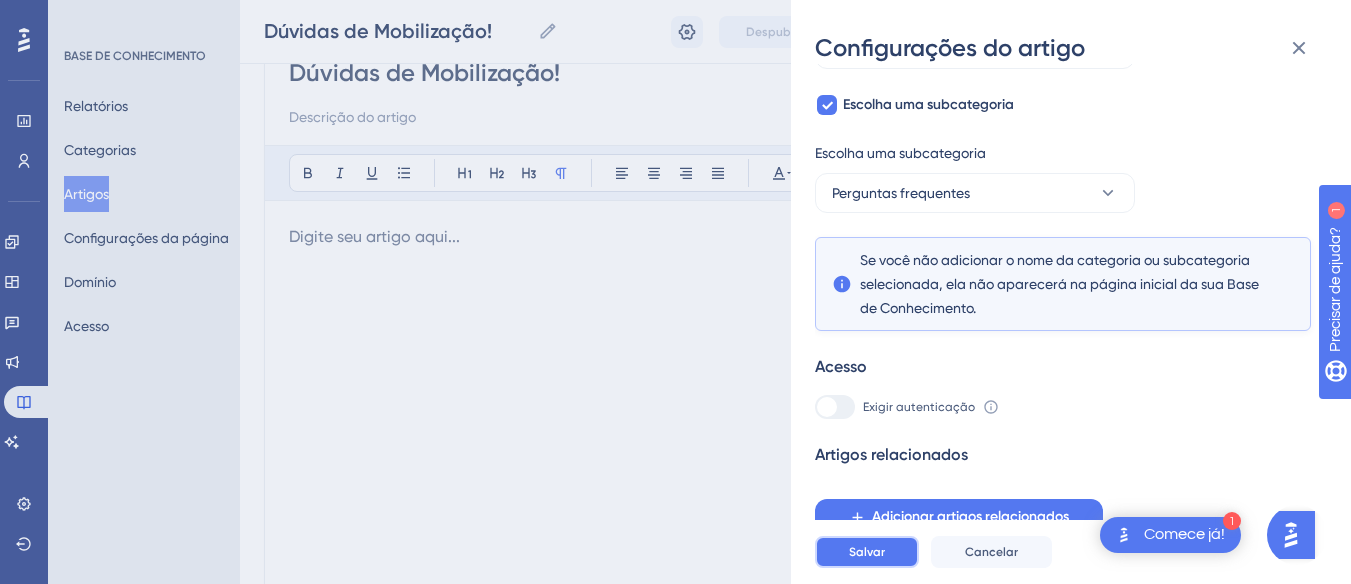 click on "Salvar" at bounding box center (867, 552) 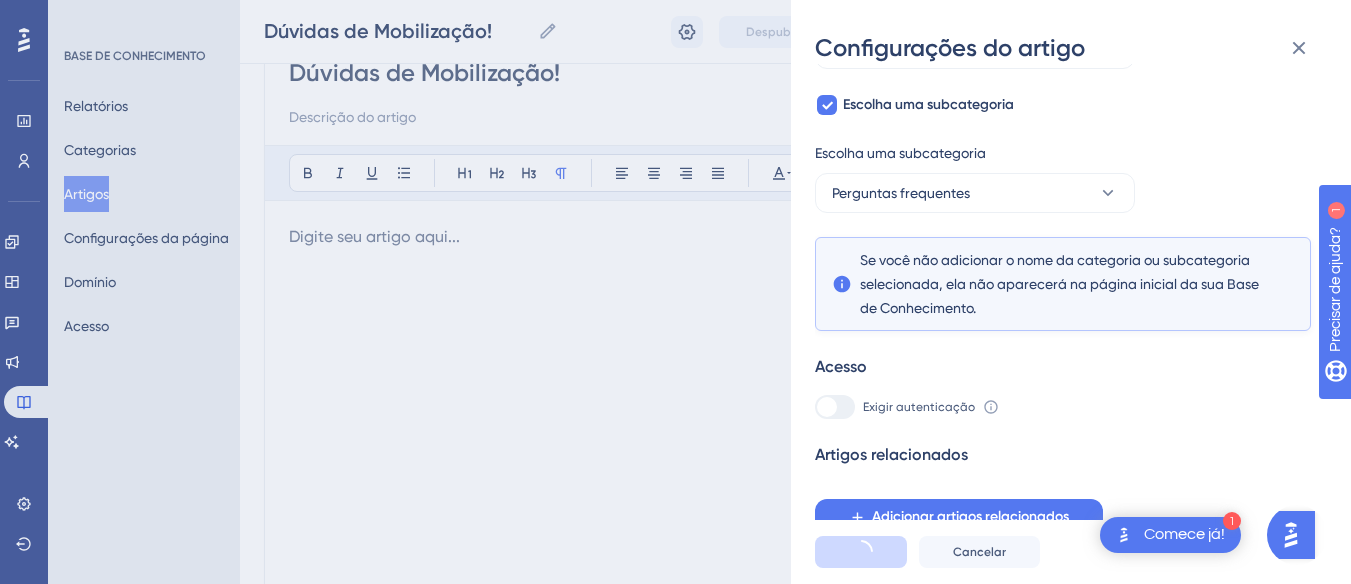 scroll, scrollTop: 0, scrollLeft: 0, axis: both 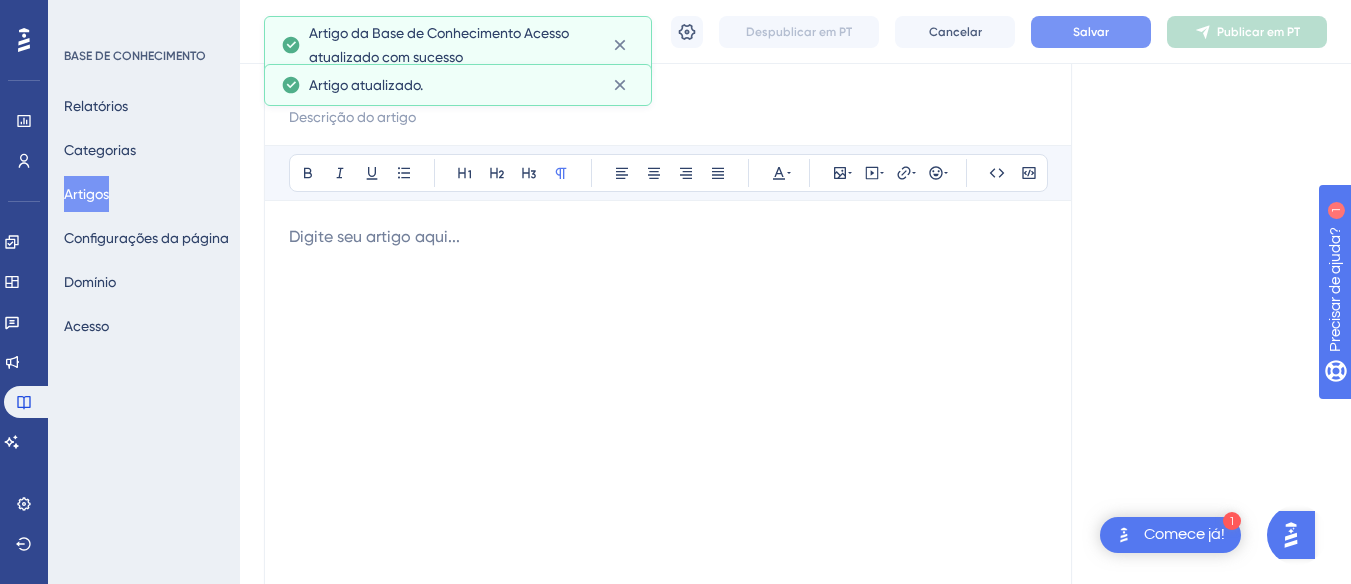 click on "Dúvidas de Mobilização!" at bounding box center (668, 93) 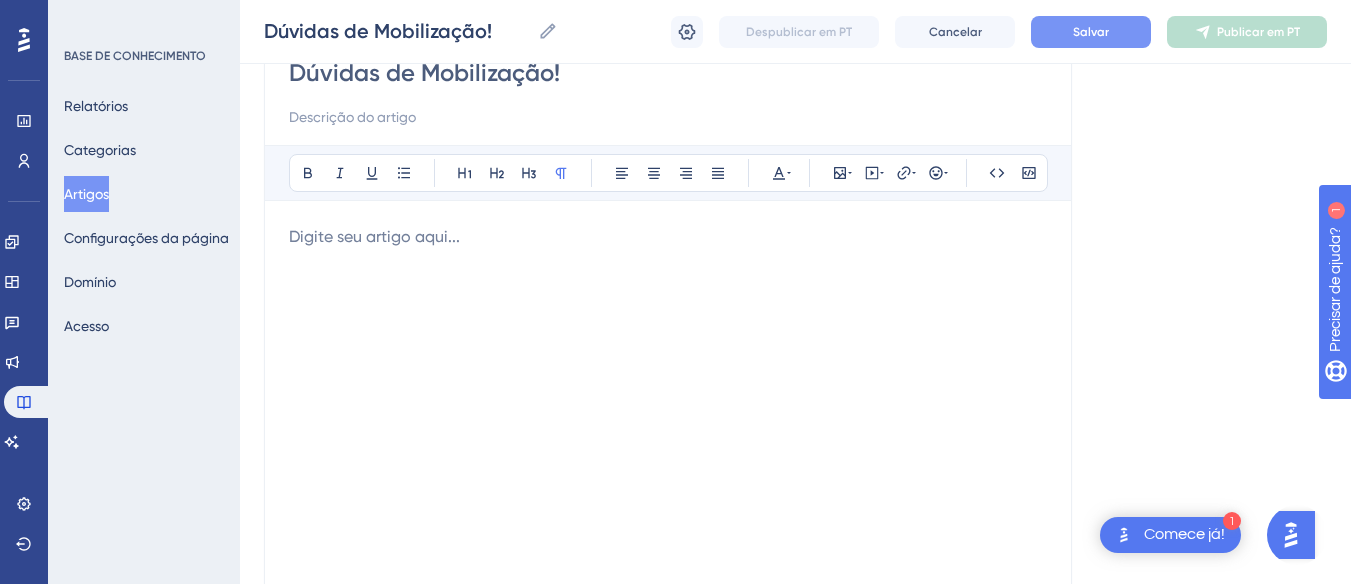 click on "Salvar" at bounding box center (1091, 32) 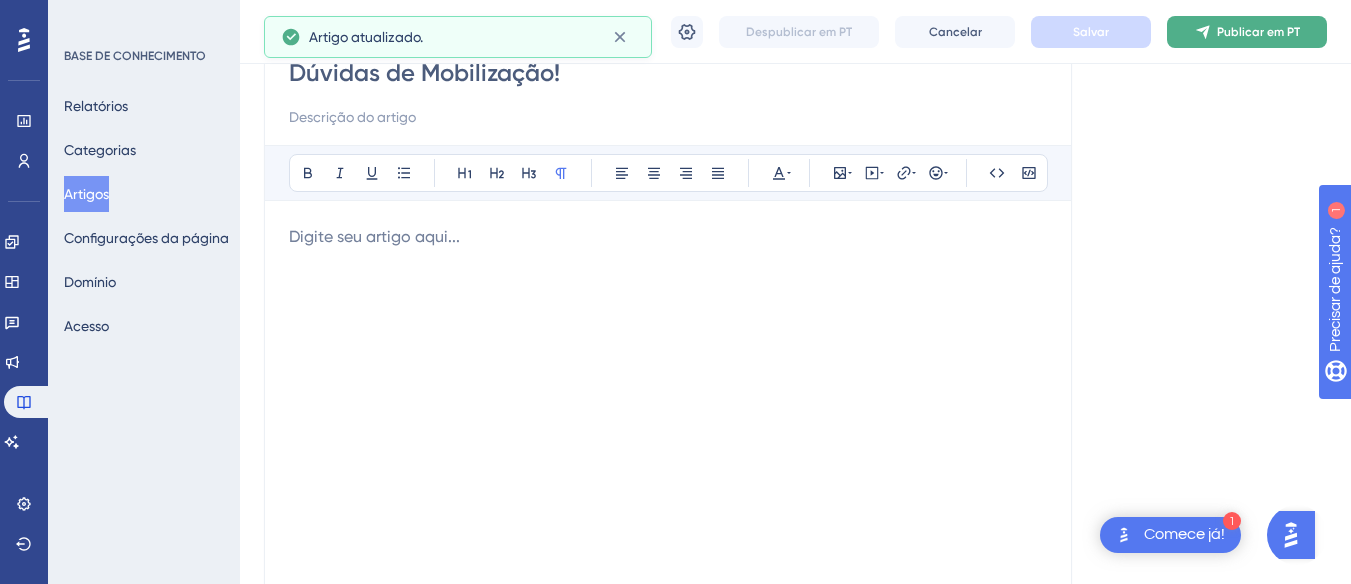click on "Publicar em PT" at bounding box center [1258, 32] 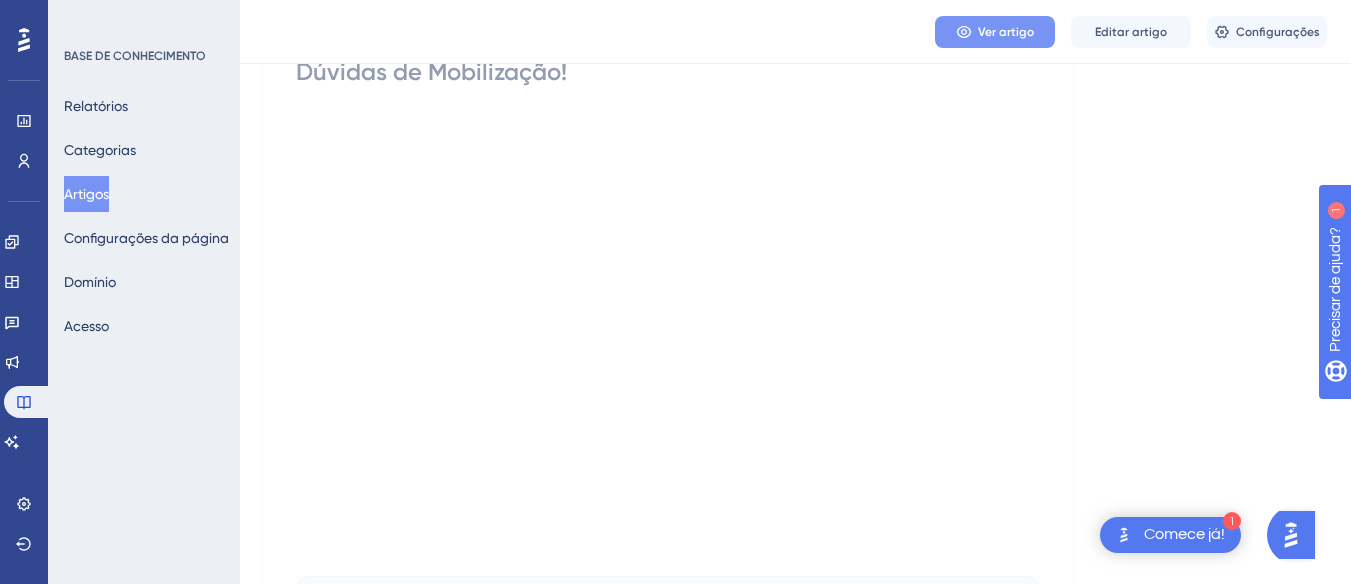 click 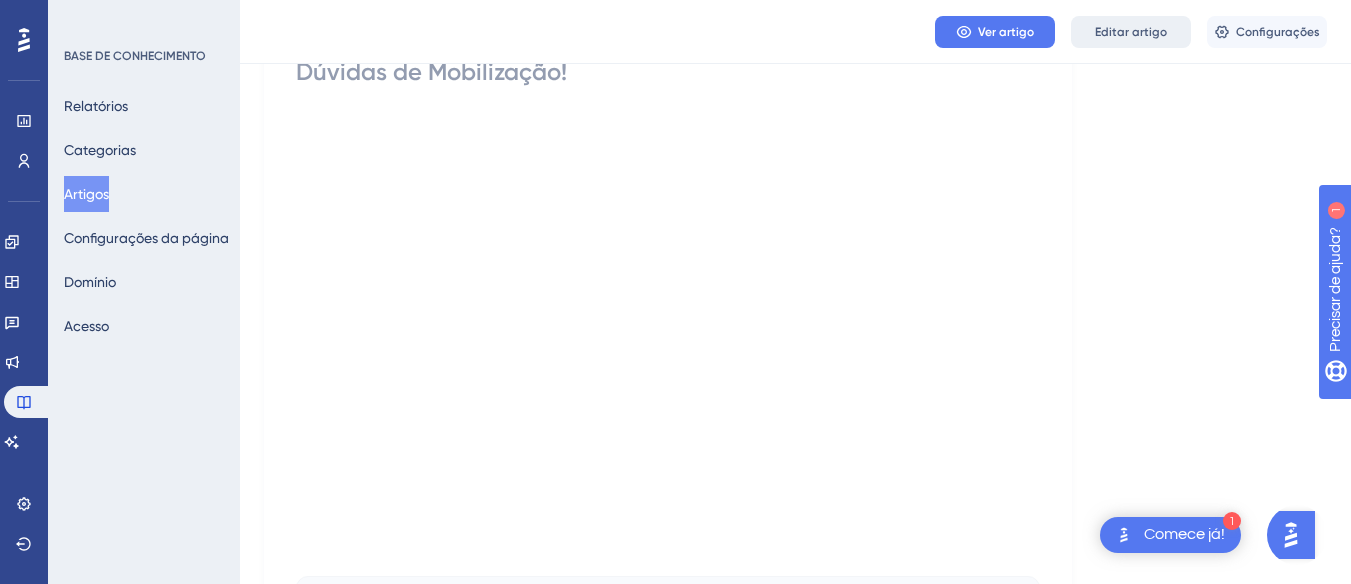 click on "Editar artigo" at bounding box center [1131, 32] 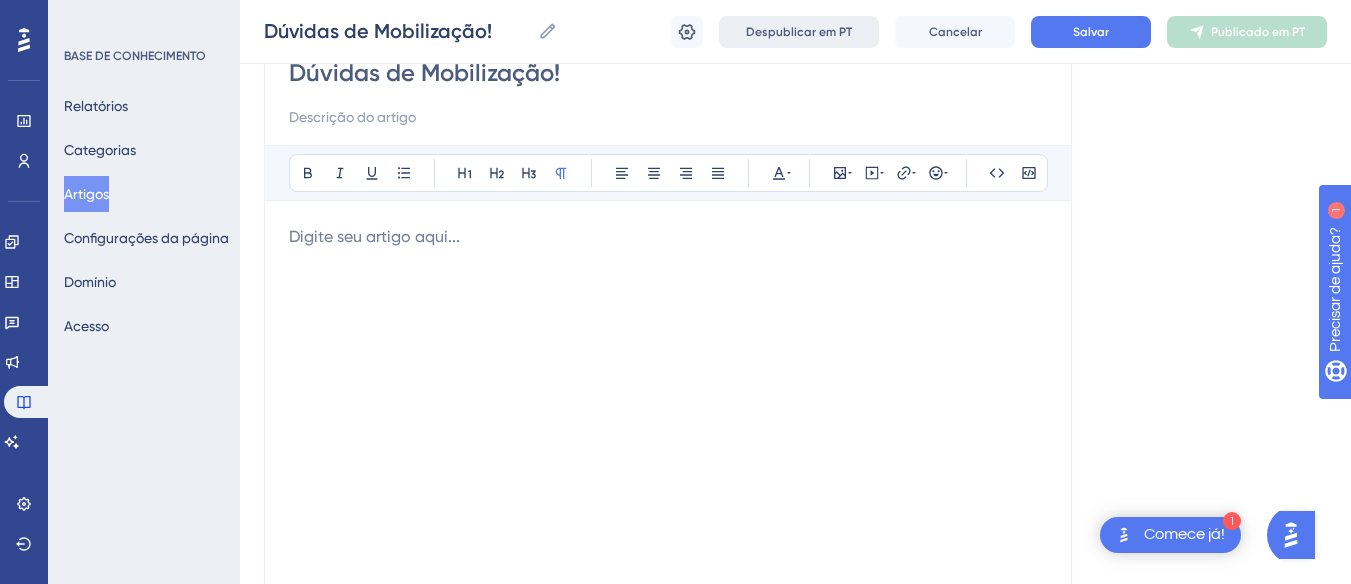 click on "Despublicar em PT" at bounding box center (799, 32) 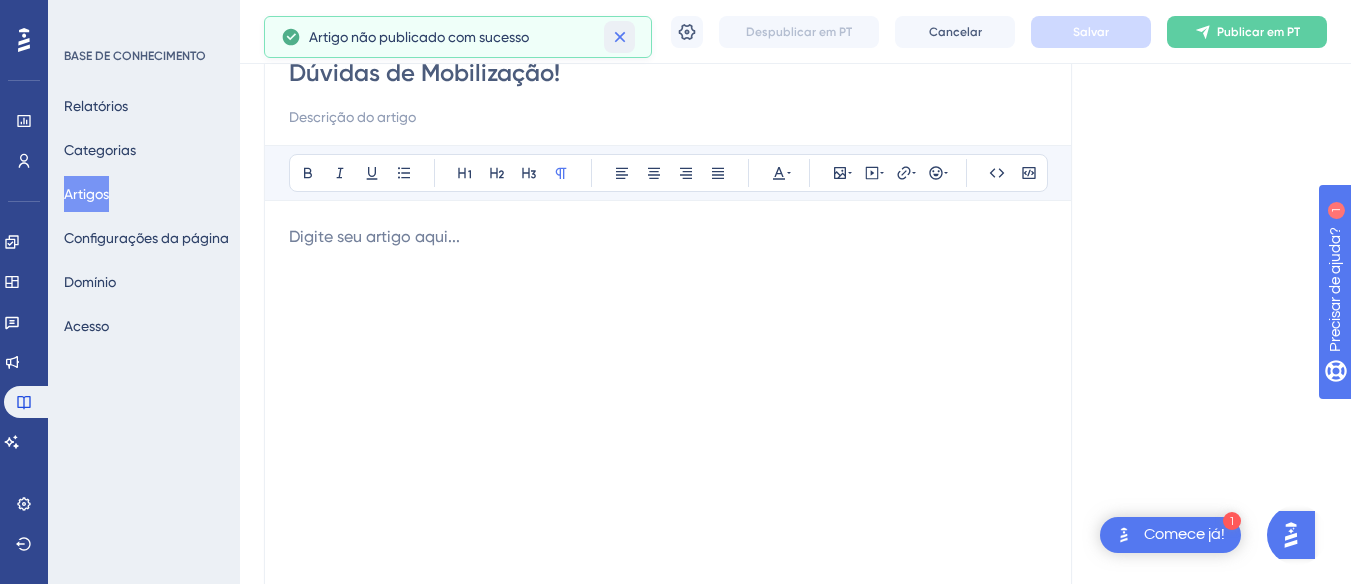 click 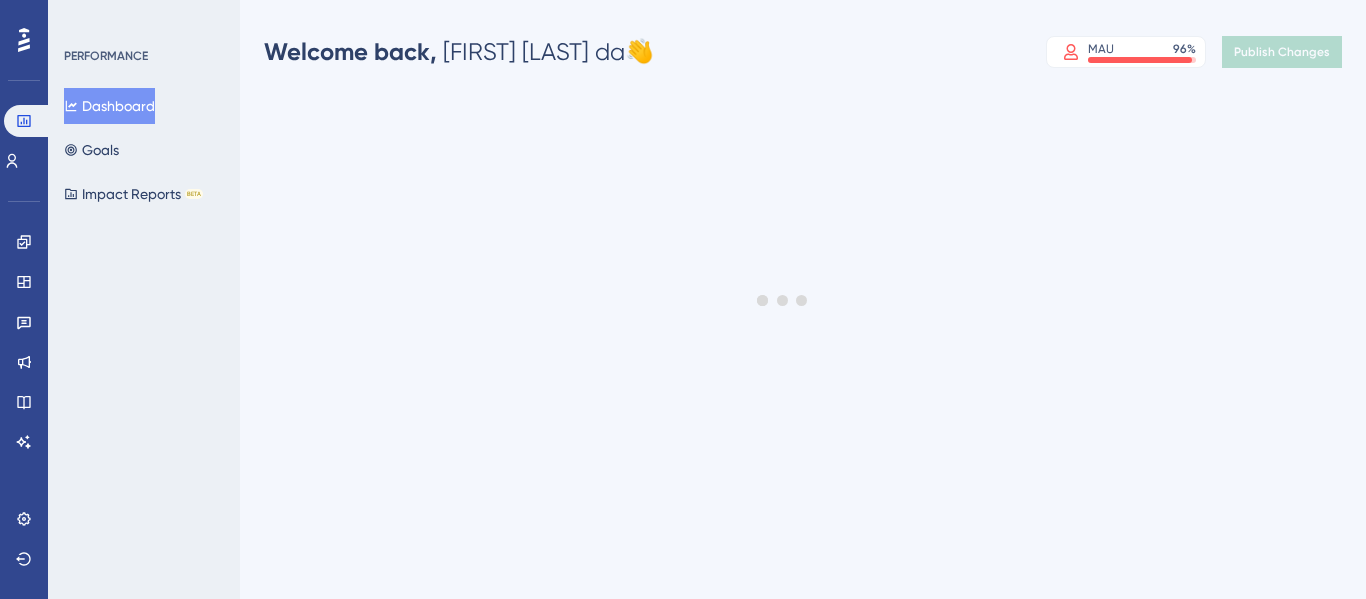 scroll, scrollTop: 0, scrollLeft: 0, axis: both 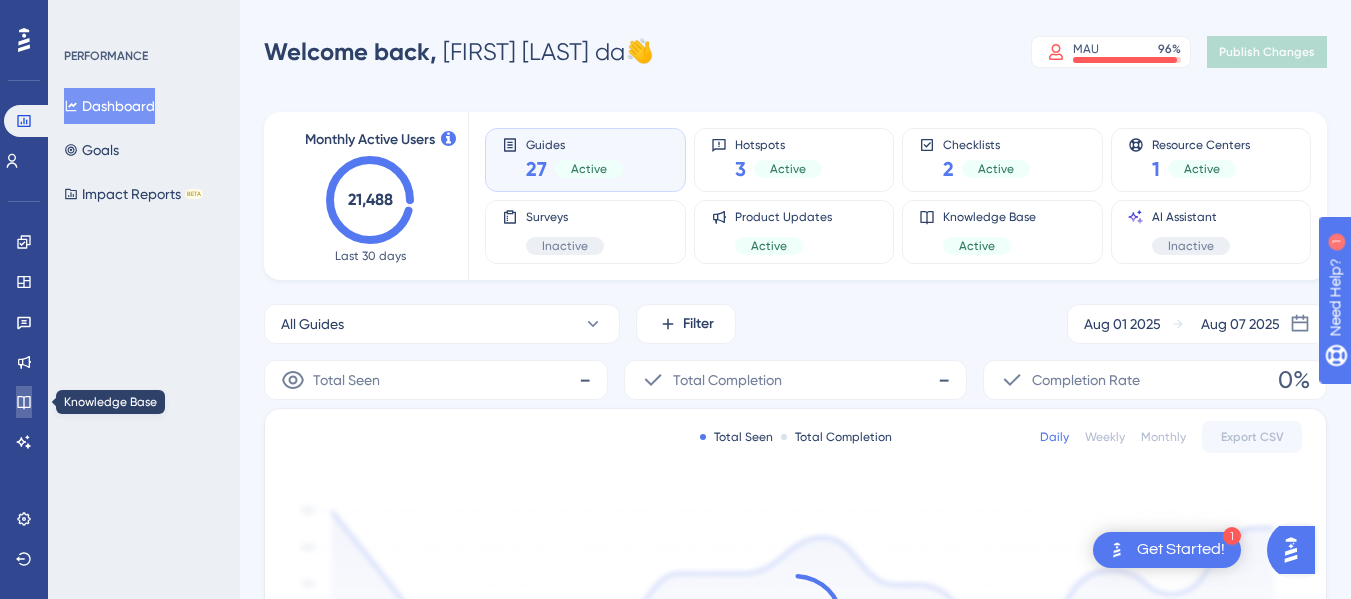 click 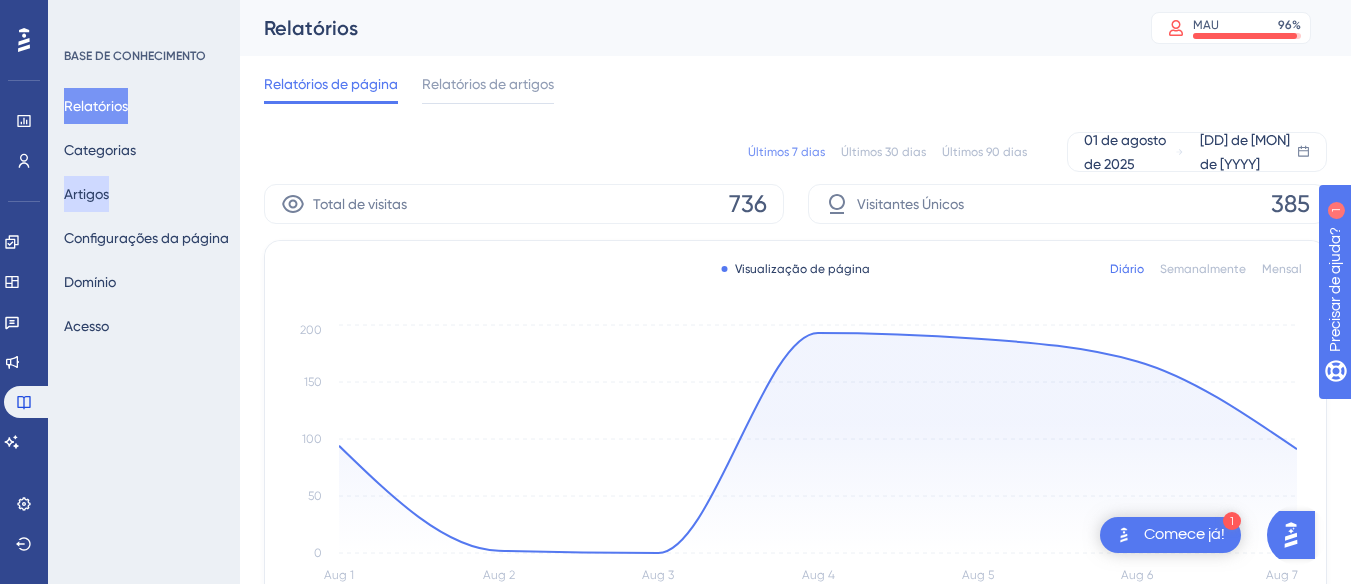 click on "Artigos" at bounding box center [86, 194] 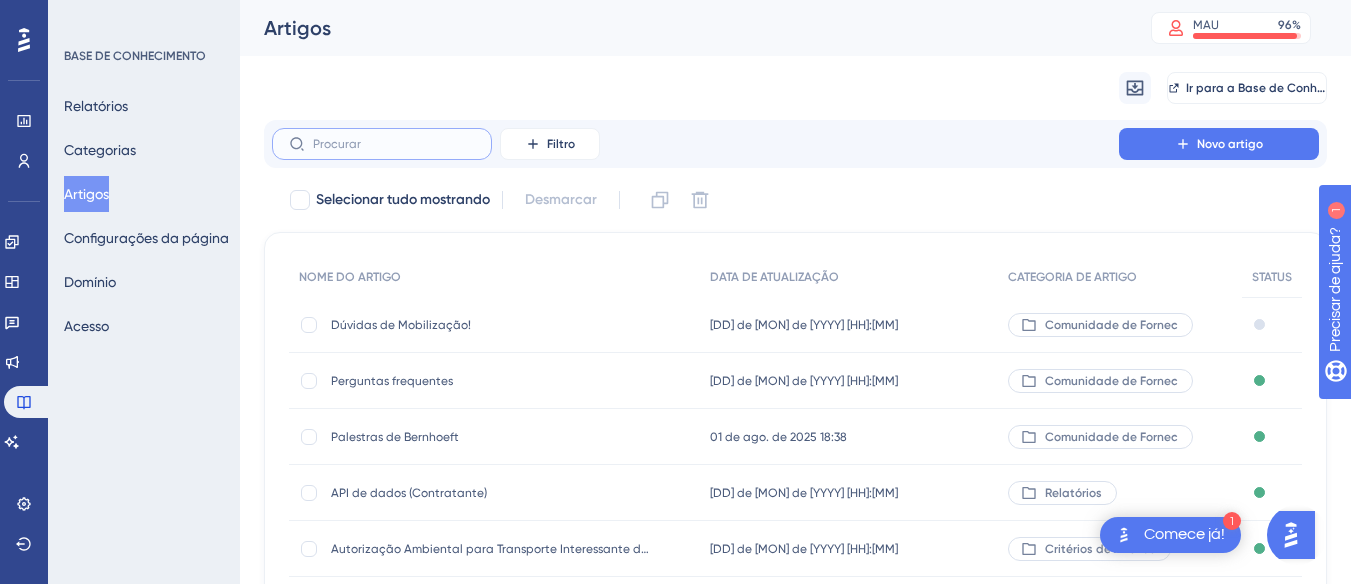 click at bounding box center (394, 144) 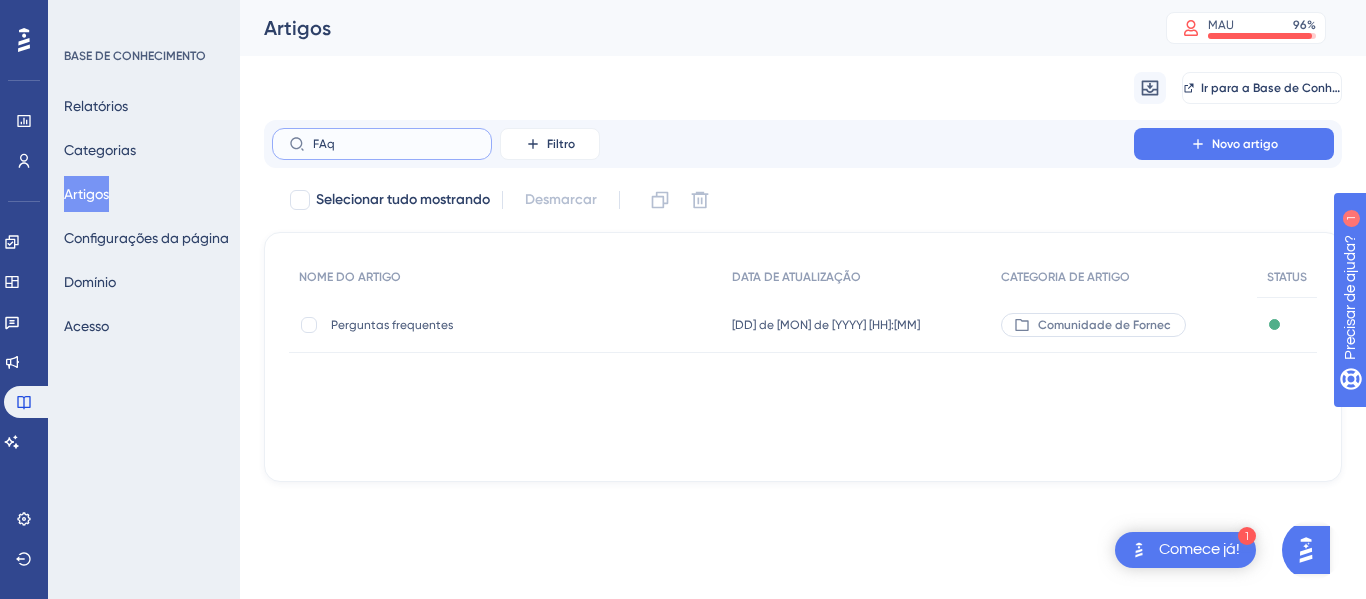 drag, startPoint x: 401, startPoint y: 150, endPoint x: 304, endPoint y: 143, distance: 97.25225 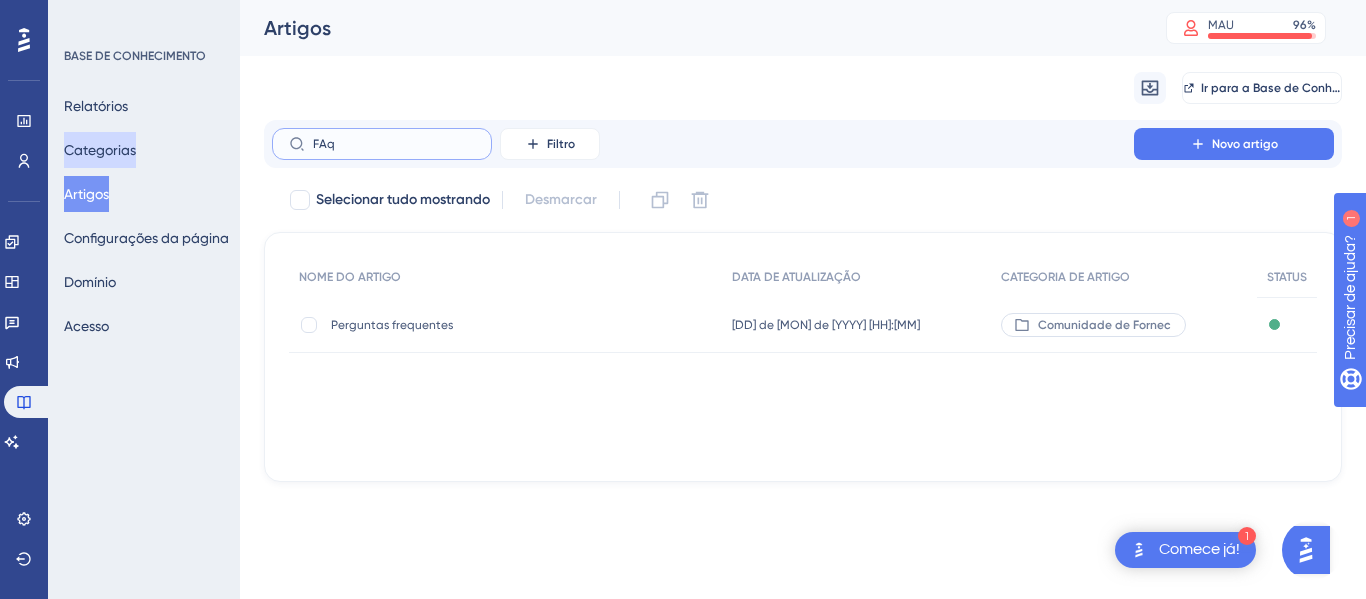 type on "FAq" 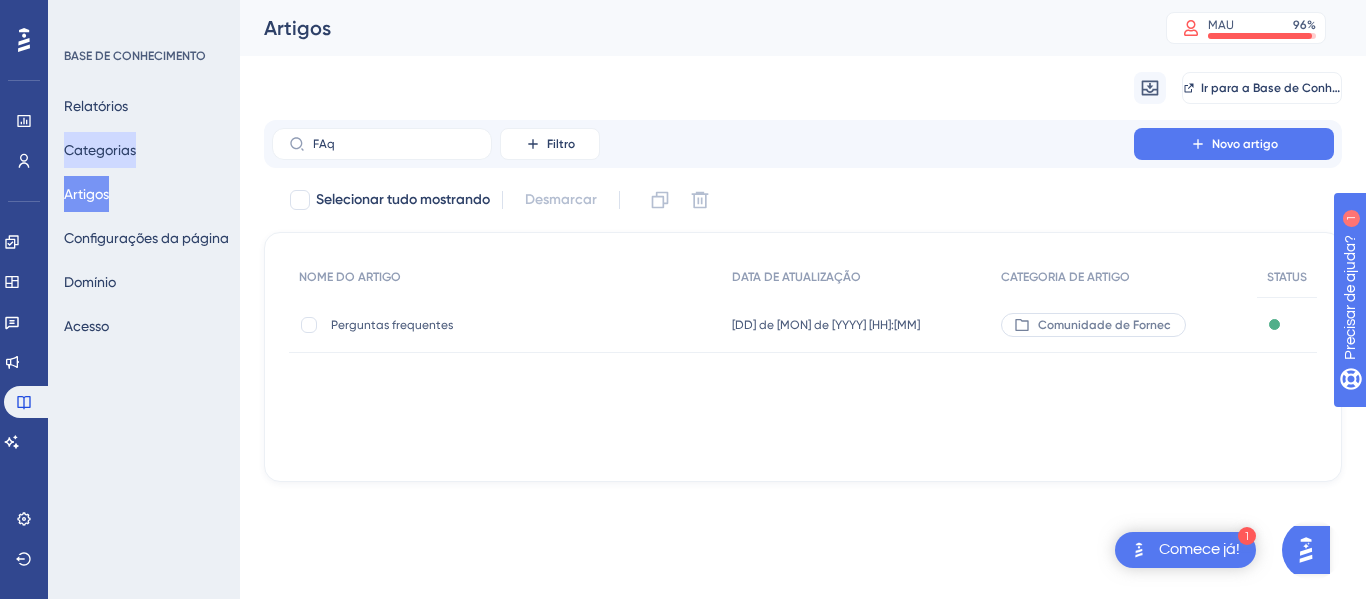 click on "Categorias" at bounding box center [100, 150] 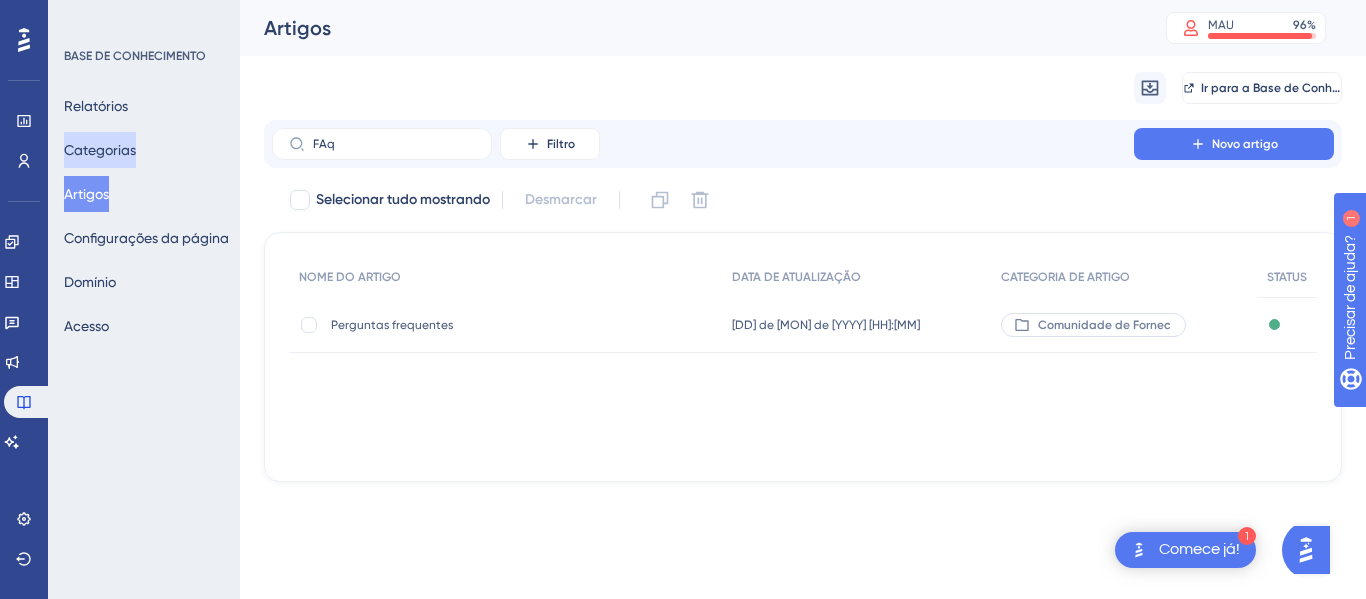 click on "Categorias" at bounding box center [100, 150] 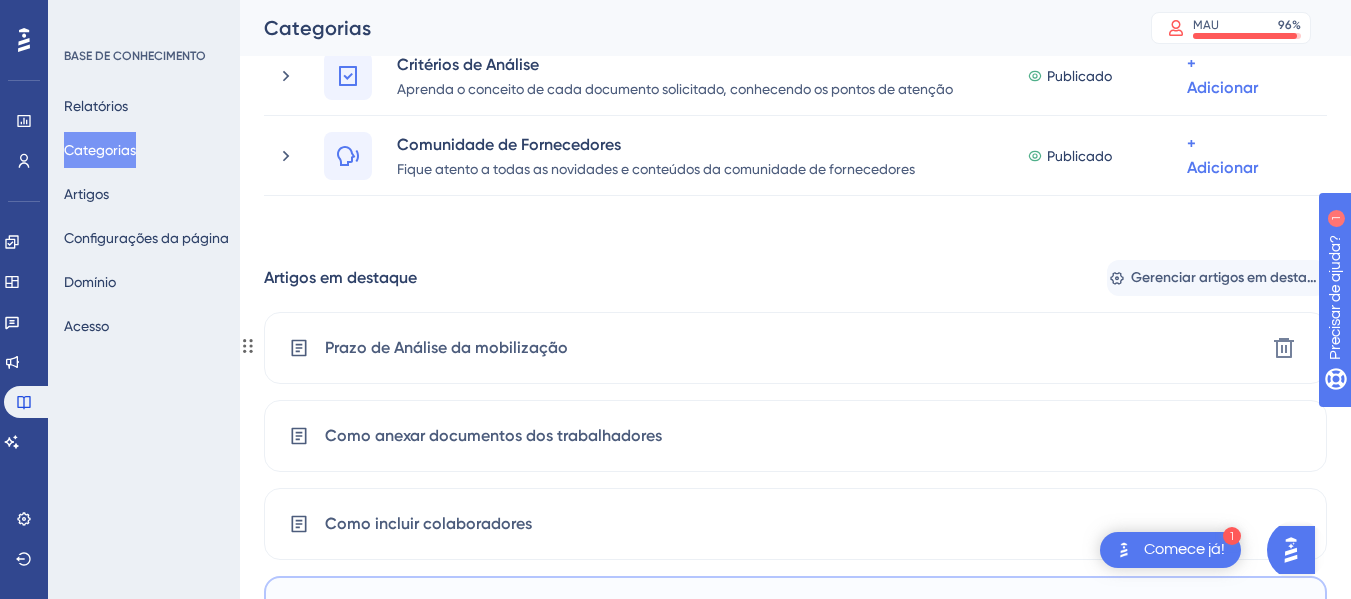 scroll, scrollTop: 509, scrollLeft: 0, axis: vertical 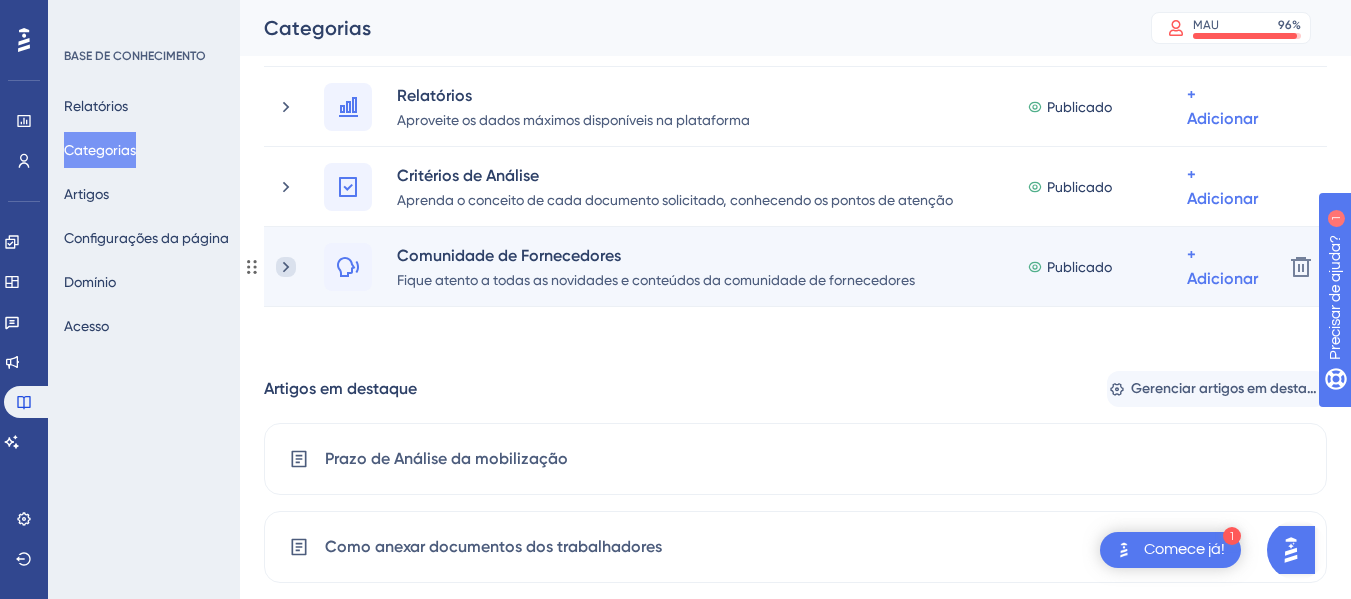 click 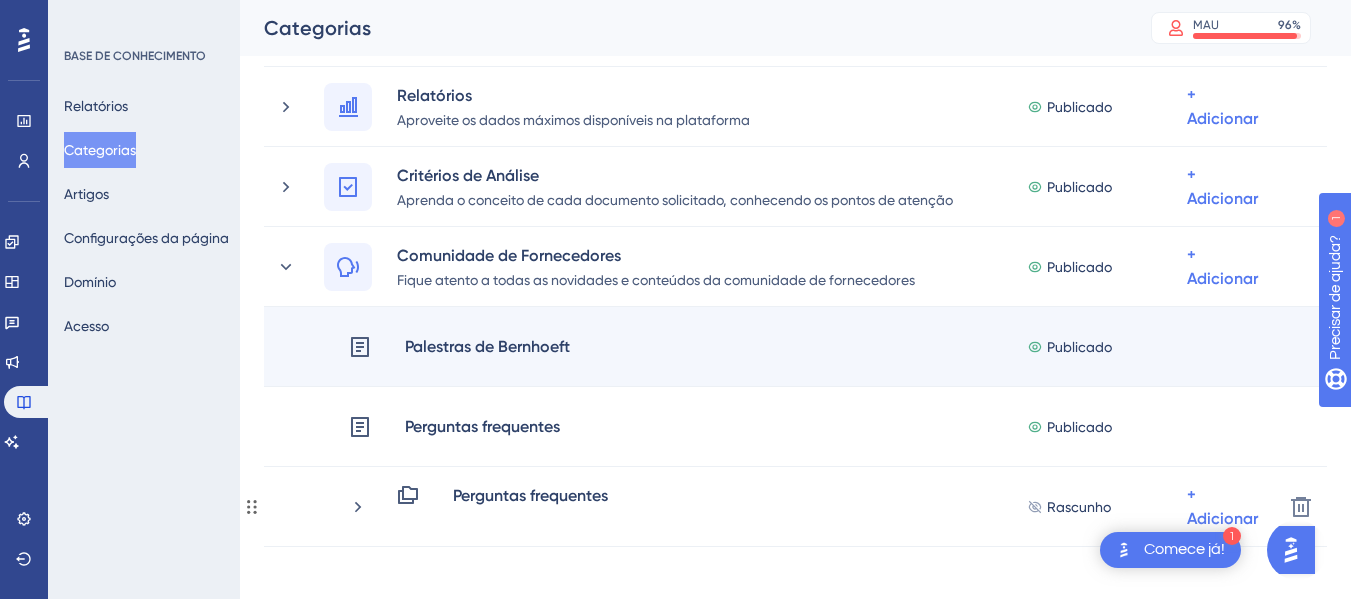scroll, scrollTop: 709, scrollLeft: 0, axis: vertical 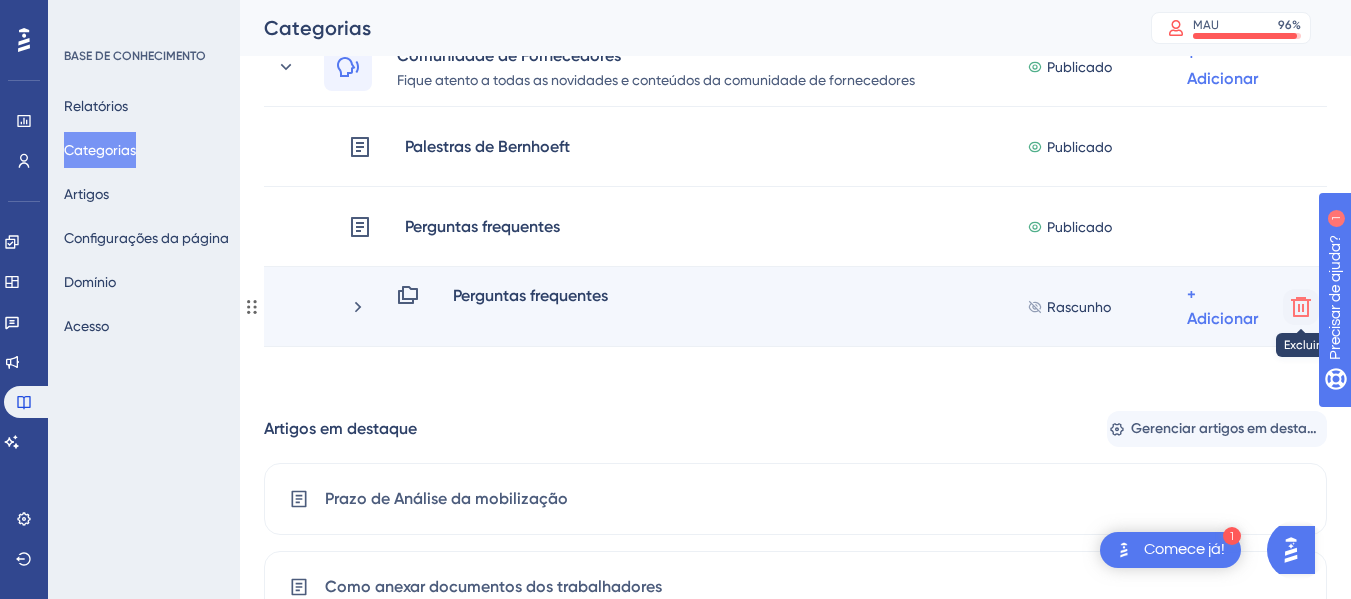 click 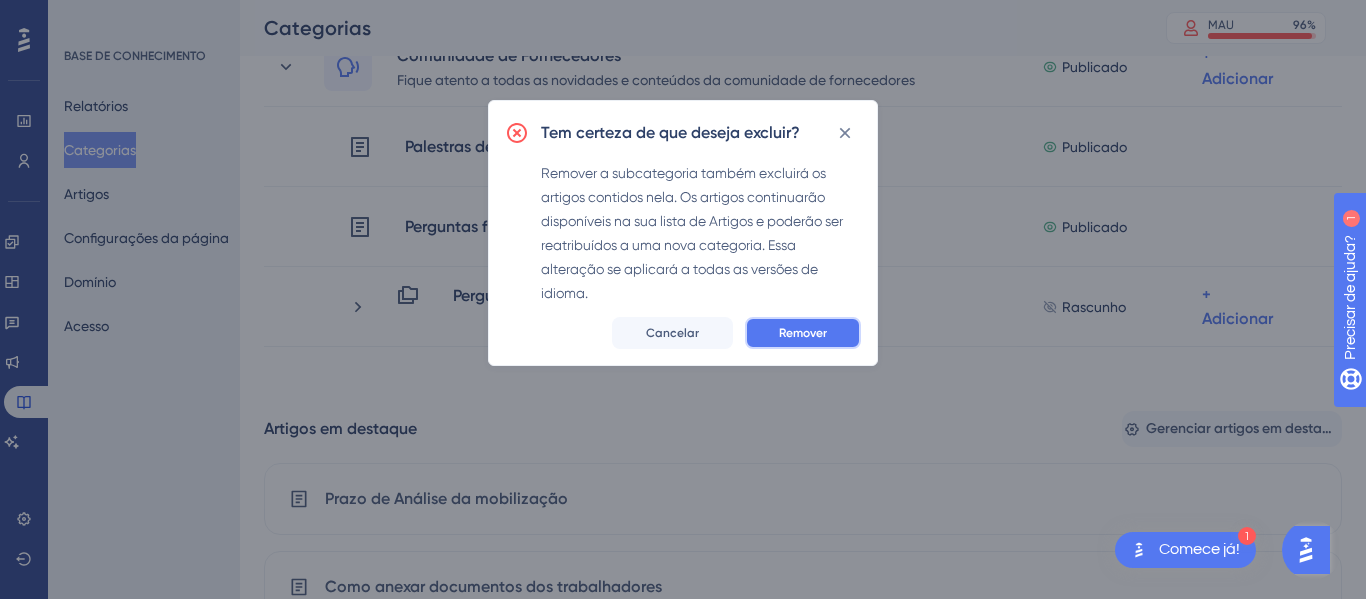 click on "Remover" at bounding box center [803, 333] 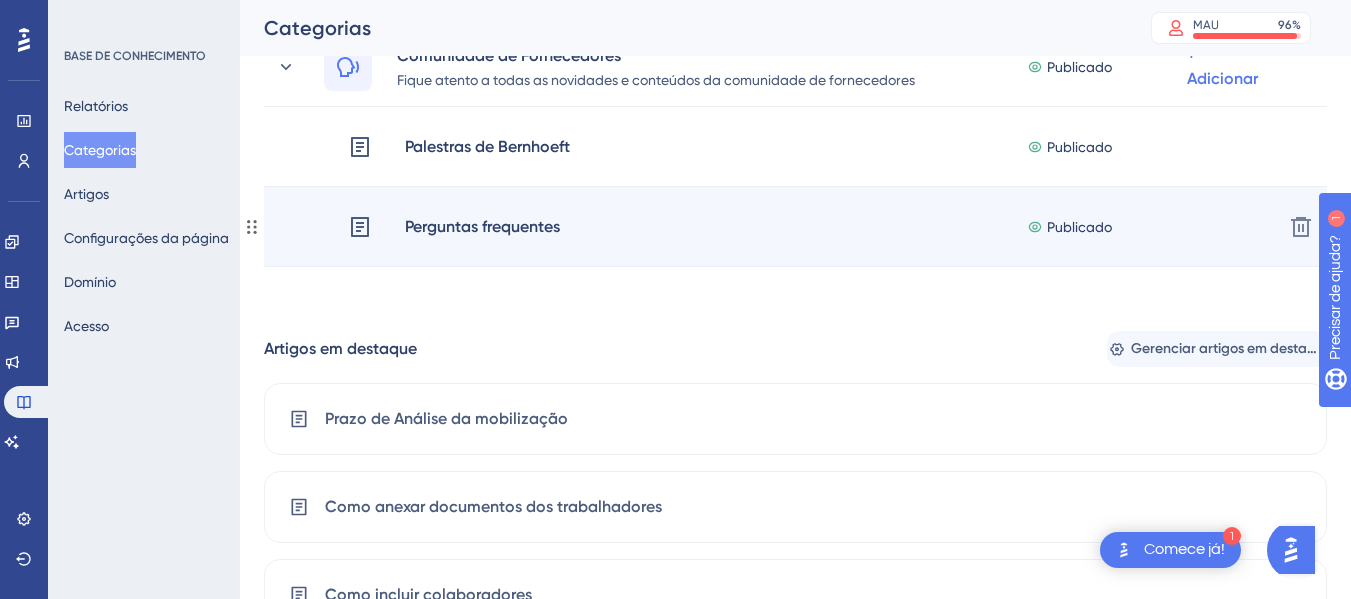 click on "Perguntas frequentes   Publicado + Adicionar" at bounding box center (807, 227) 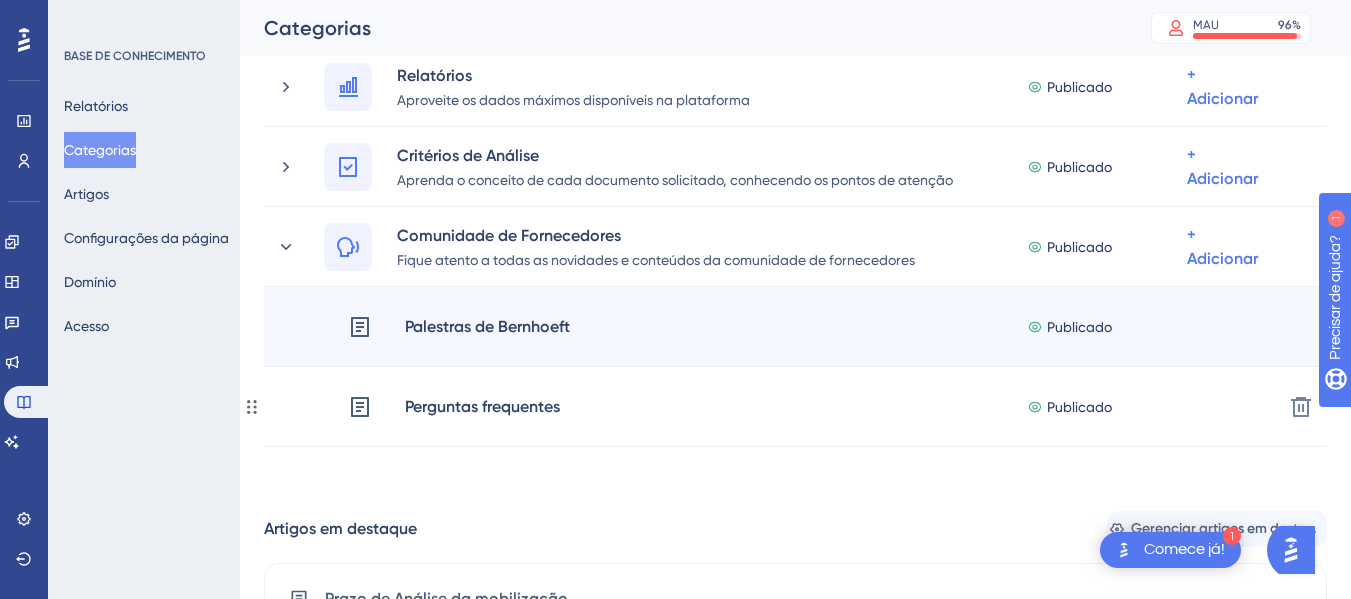 scroll, scrollTop: 609, scrollLeft: 0, axis: vertical 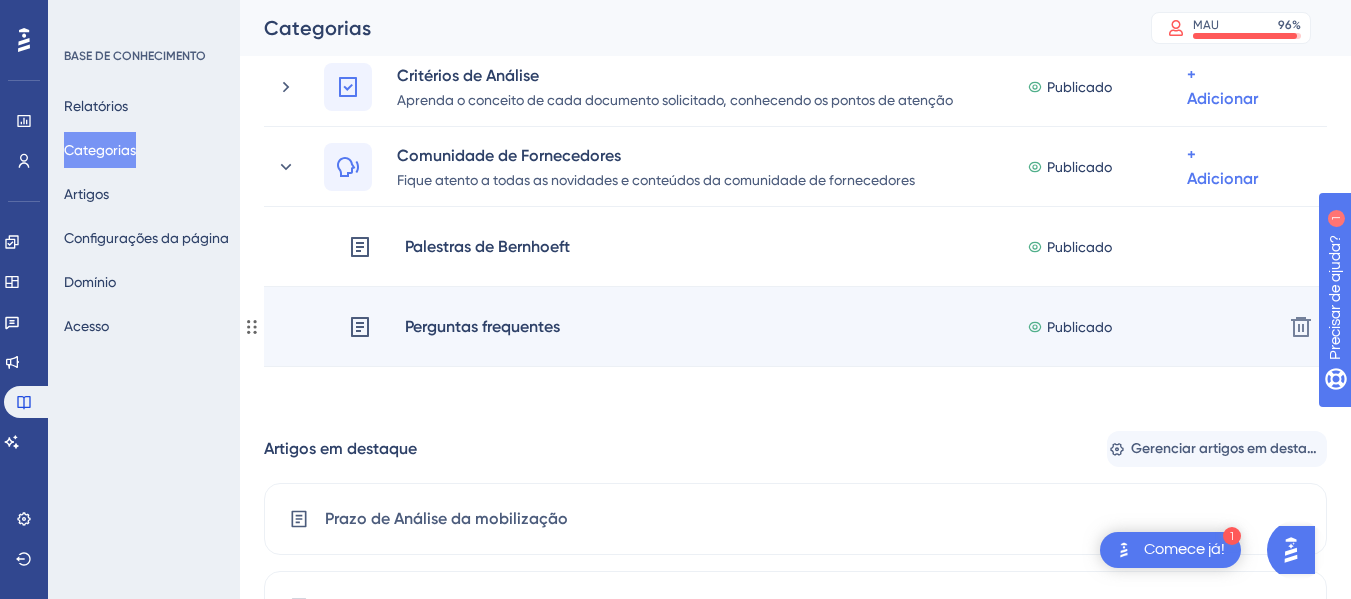 click 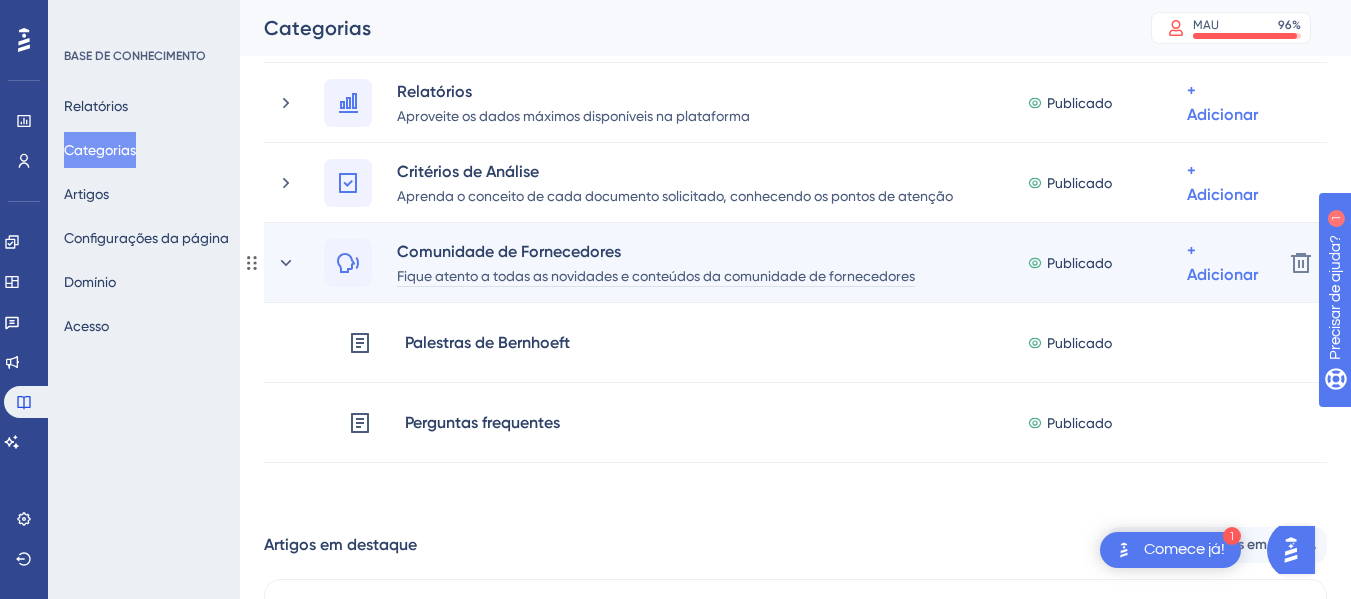 scroll, scrollTop: 609, scrollLeft: 0, axis: vertical 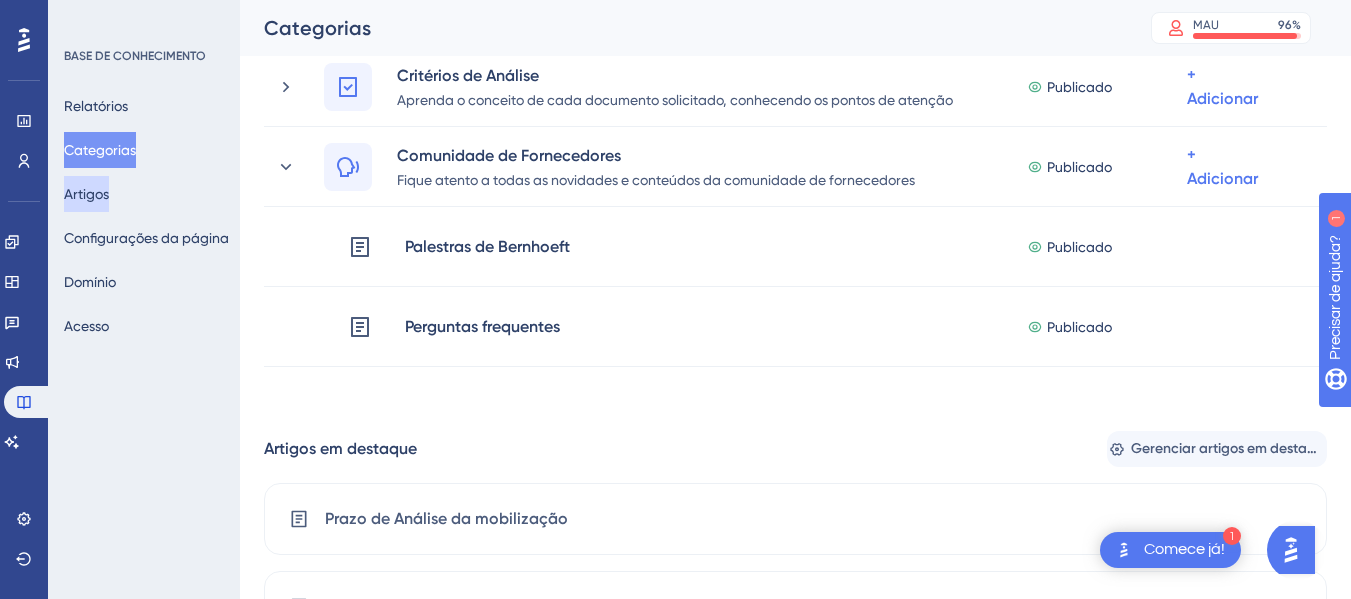 click on "Artigos" at bounding box center (86, 194) 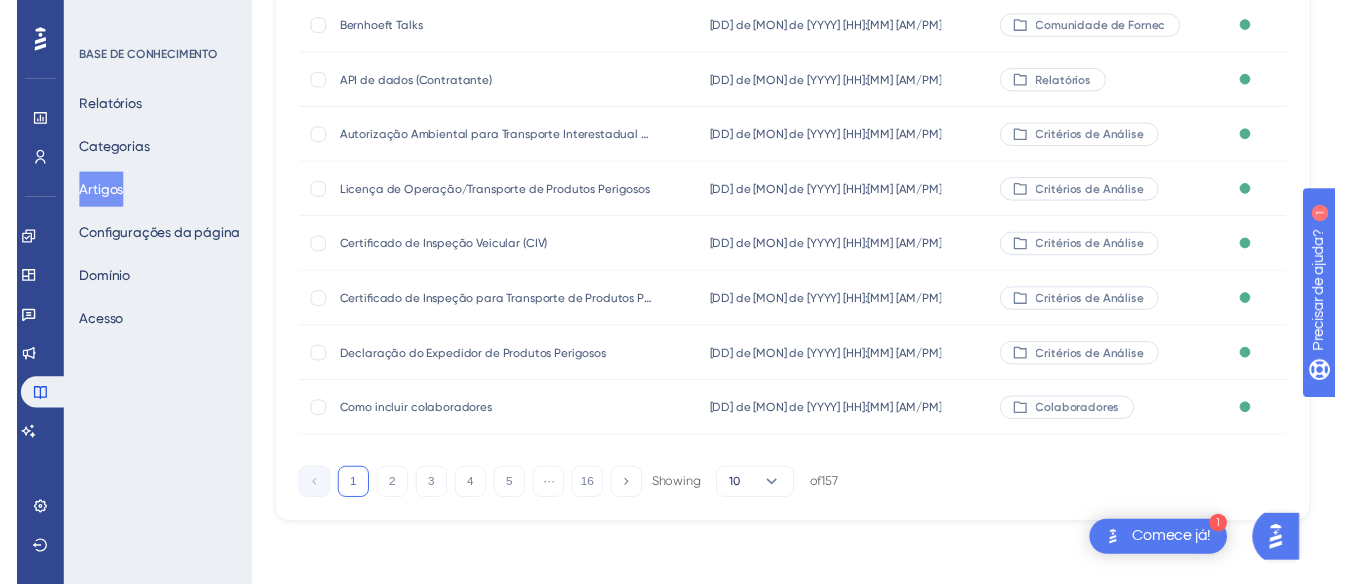 scroll, scrollTop: 0, scrollLeft: 0, axis: both 